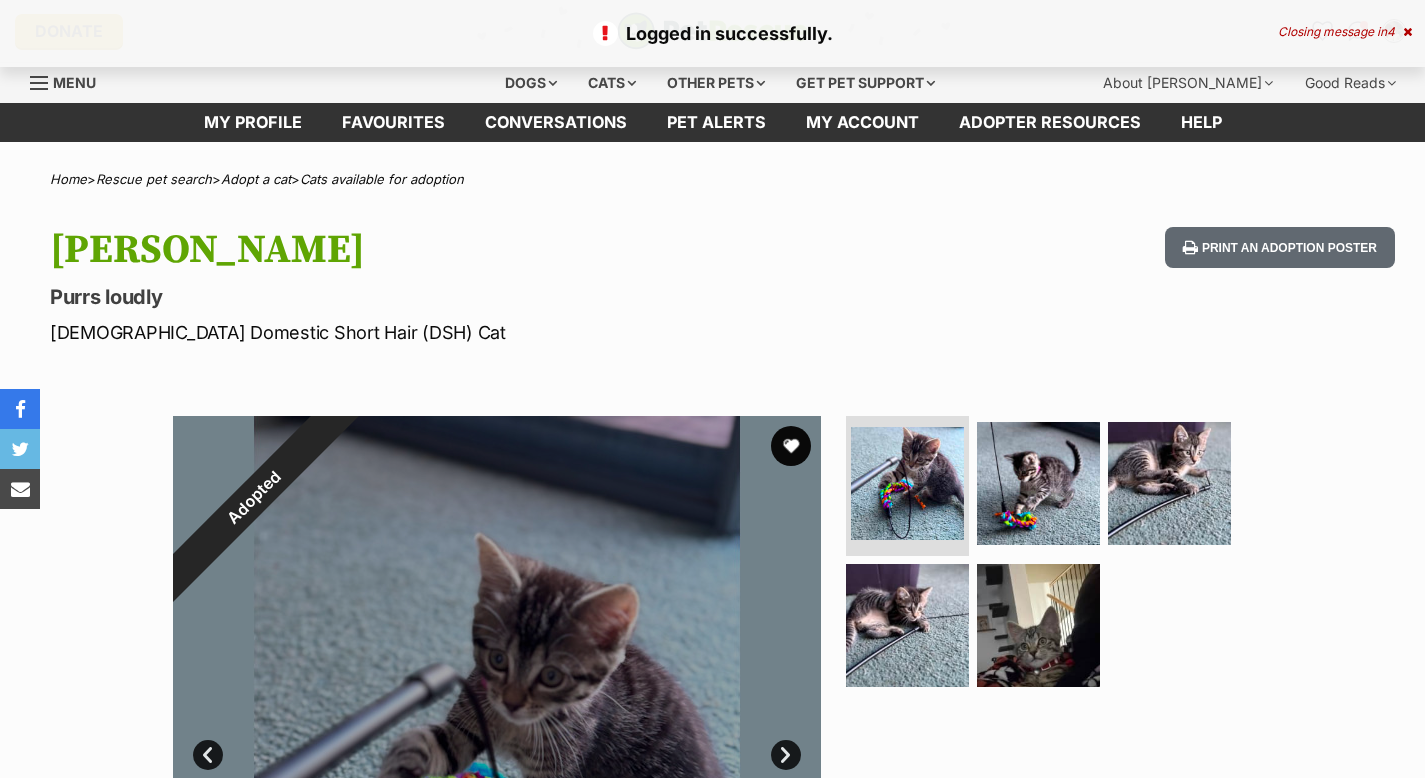scroll, scrollTop: 0, scrollLeft: 0, axis: both 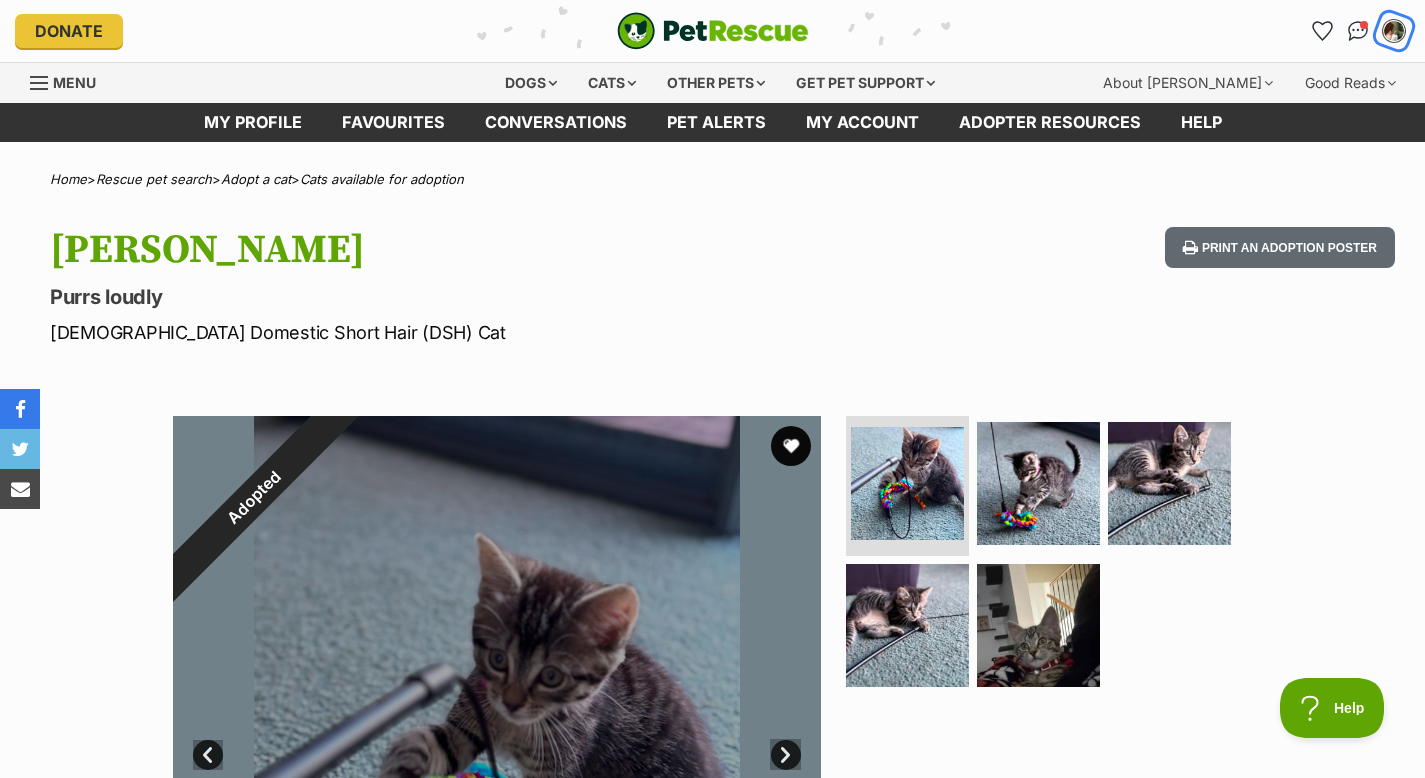 click at bounding box center (1394, 31) 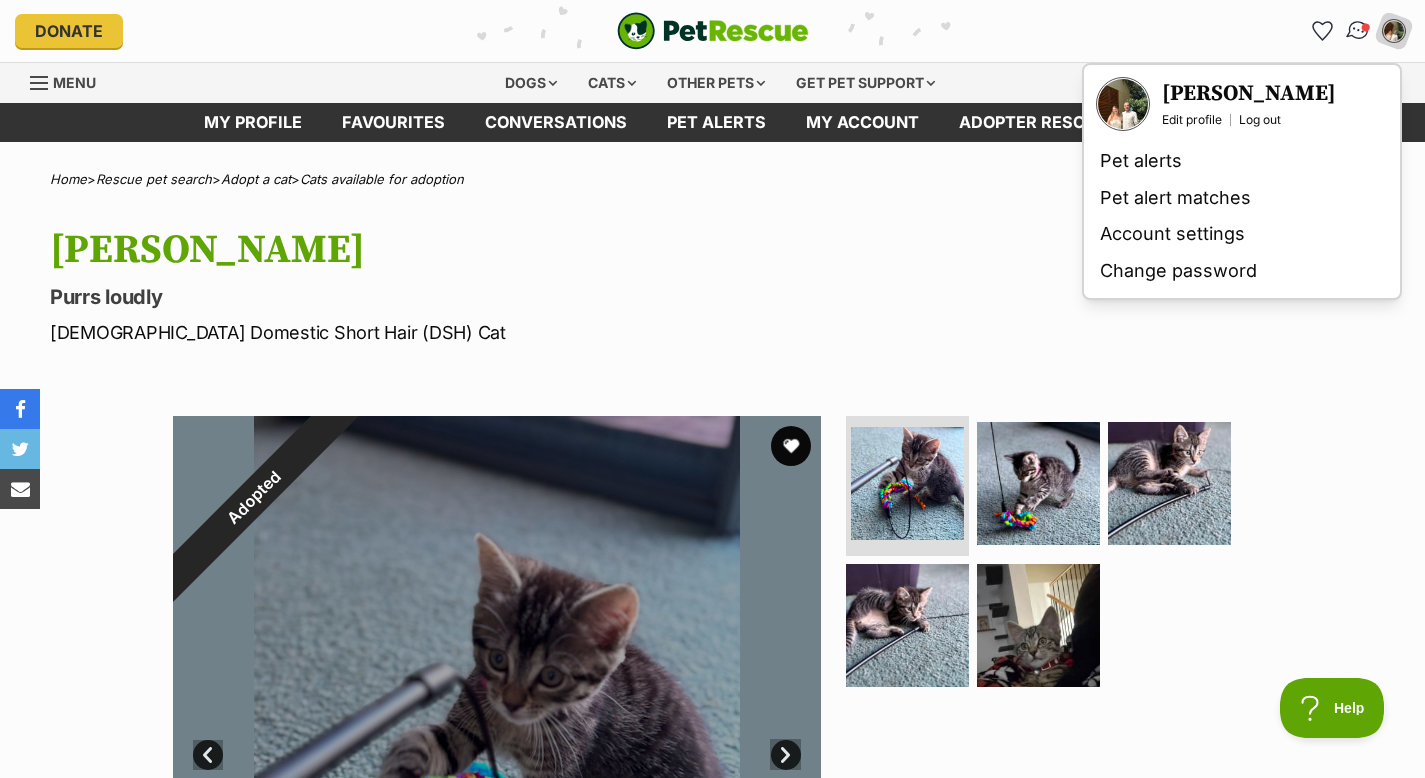 click at bounding box center [1358, 31] 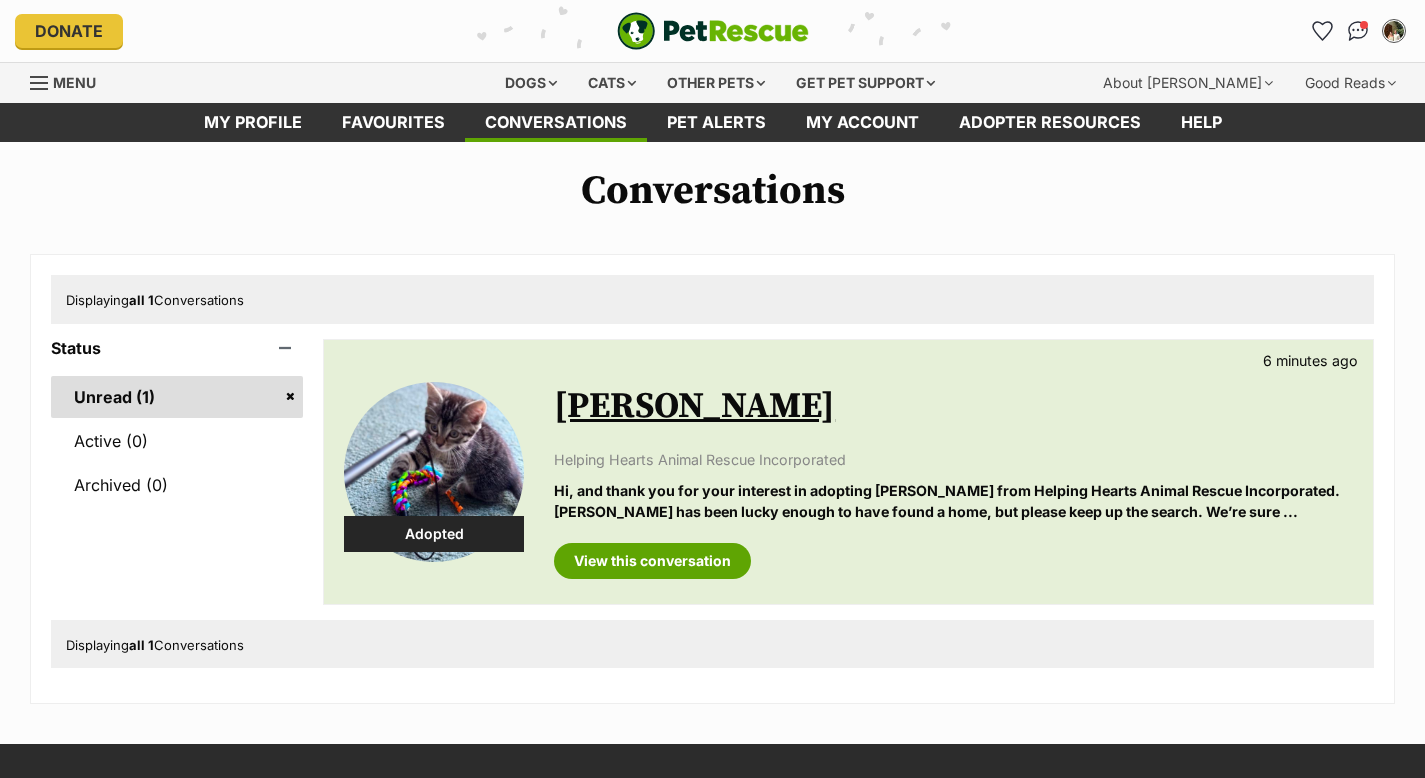scroll, scrollTop: 0, scrollLeft: 0, axis: both 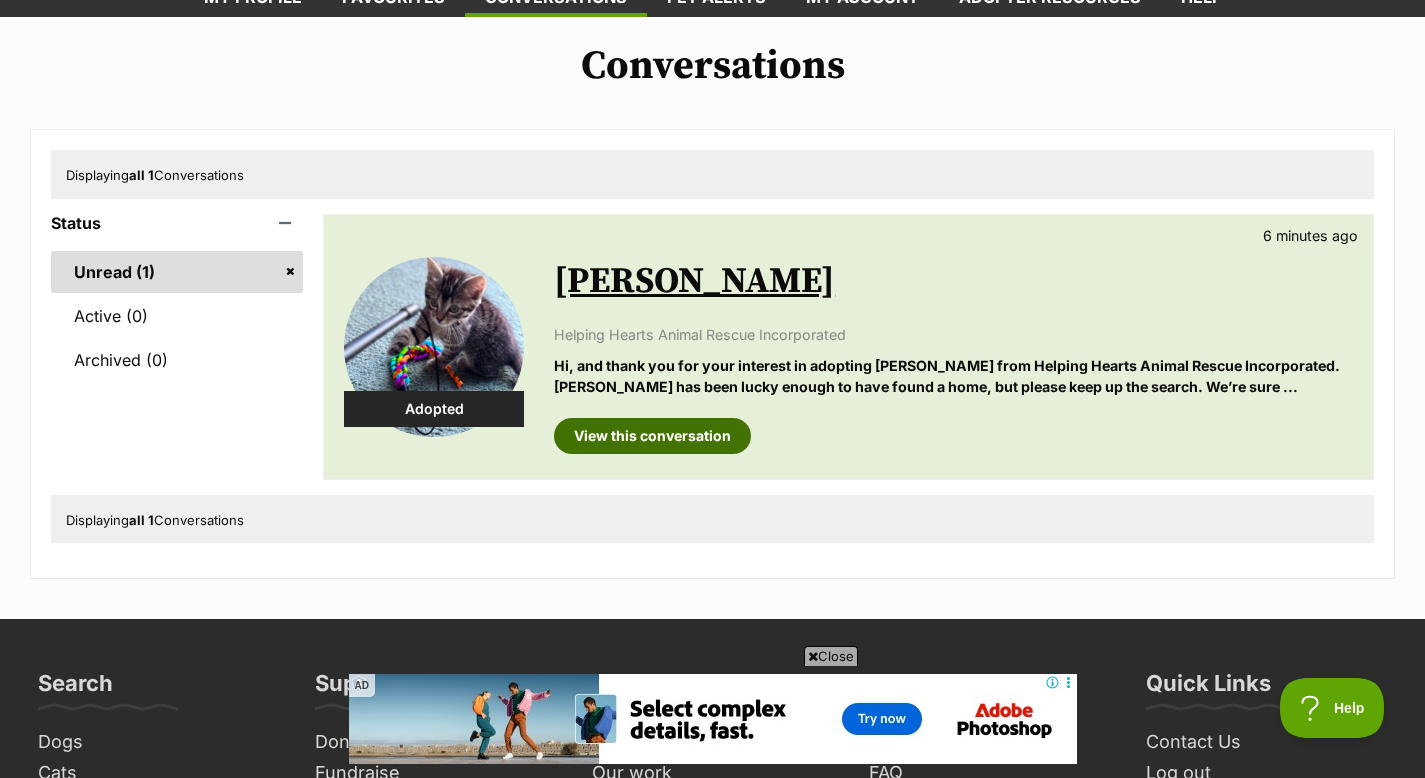 click on "View this conversation" at bounding box center [652, 436] 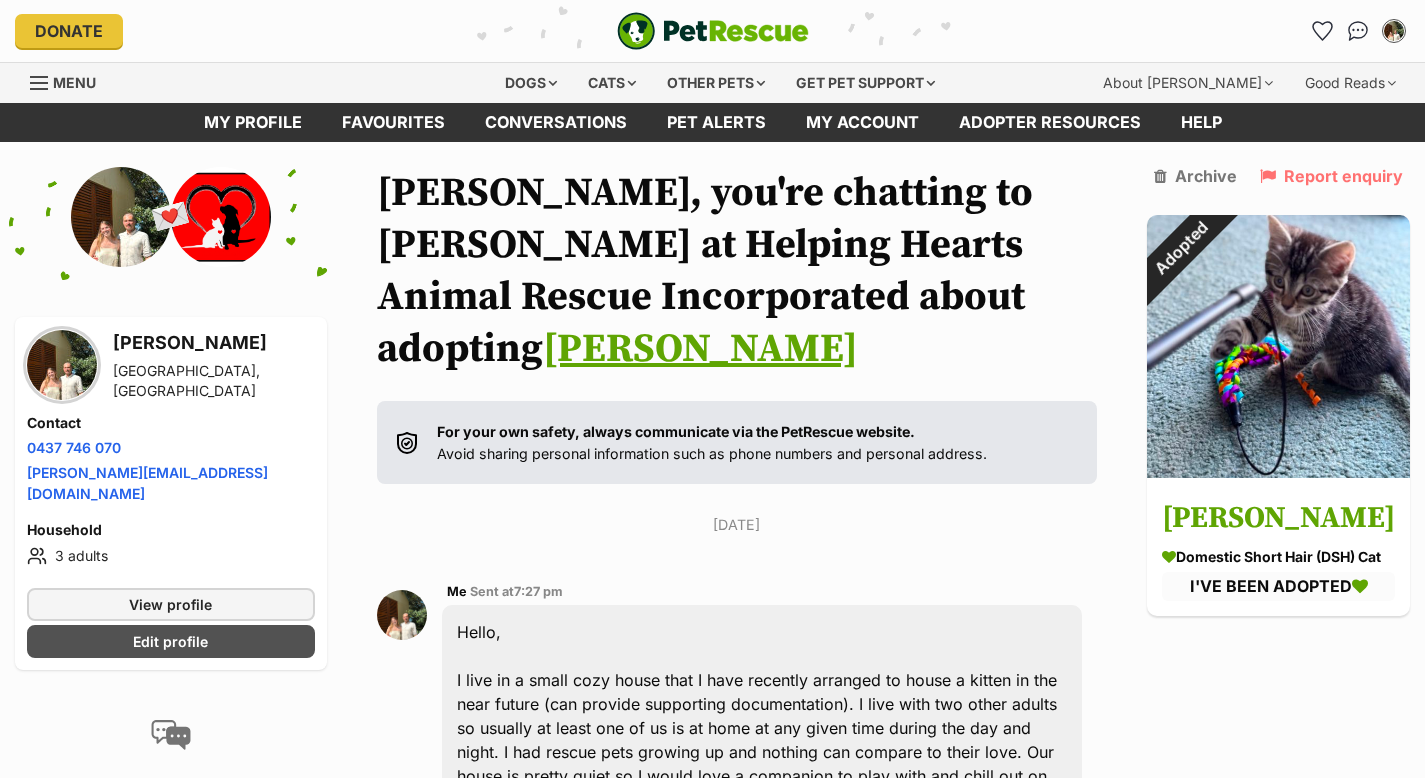 scroll, scrollTop: 0, scrollLeft: 0, axis: both 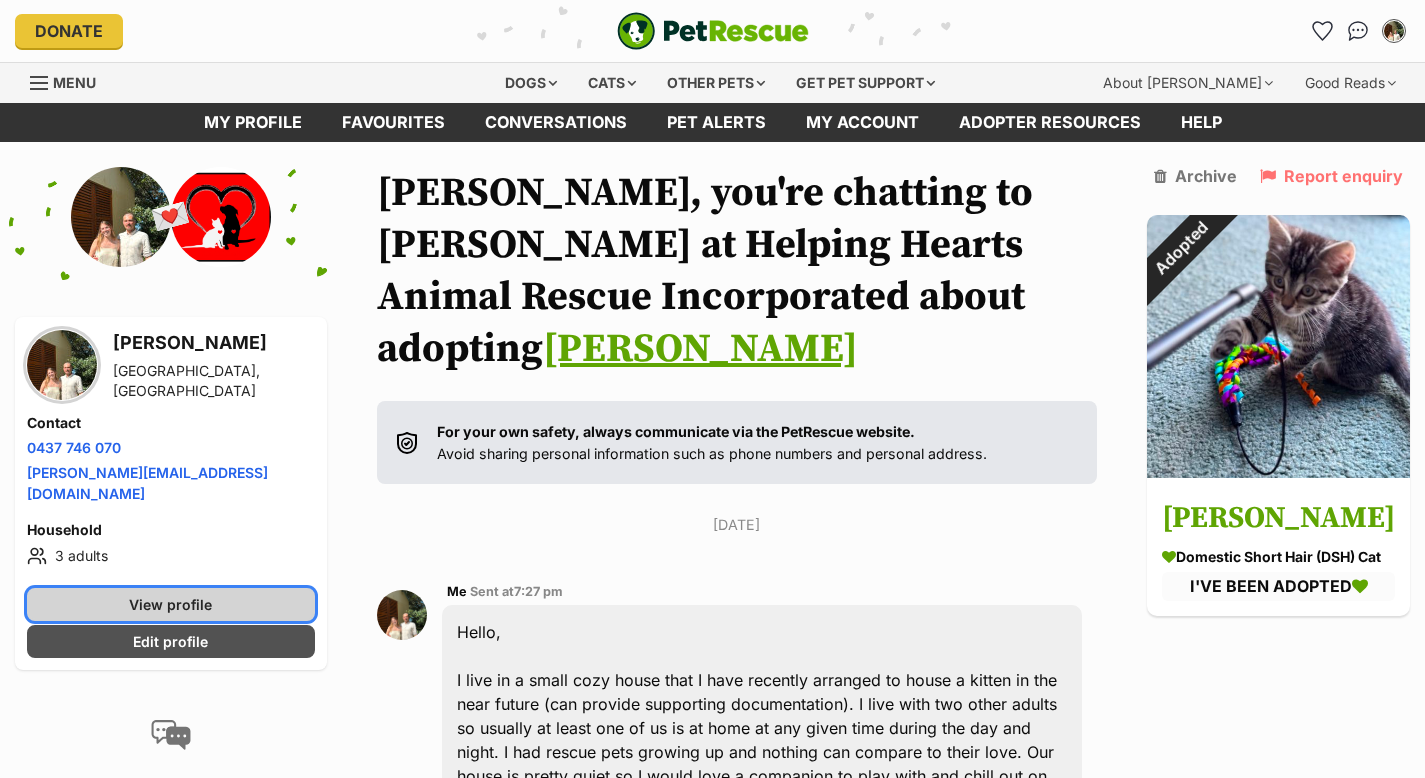 click on "View profile" at bounding box center (171, 604) 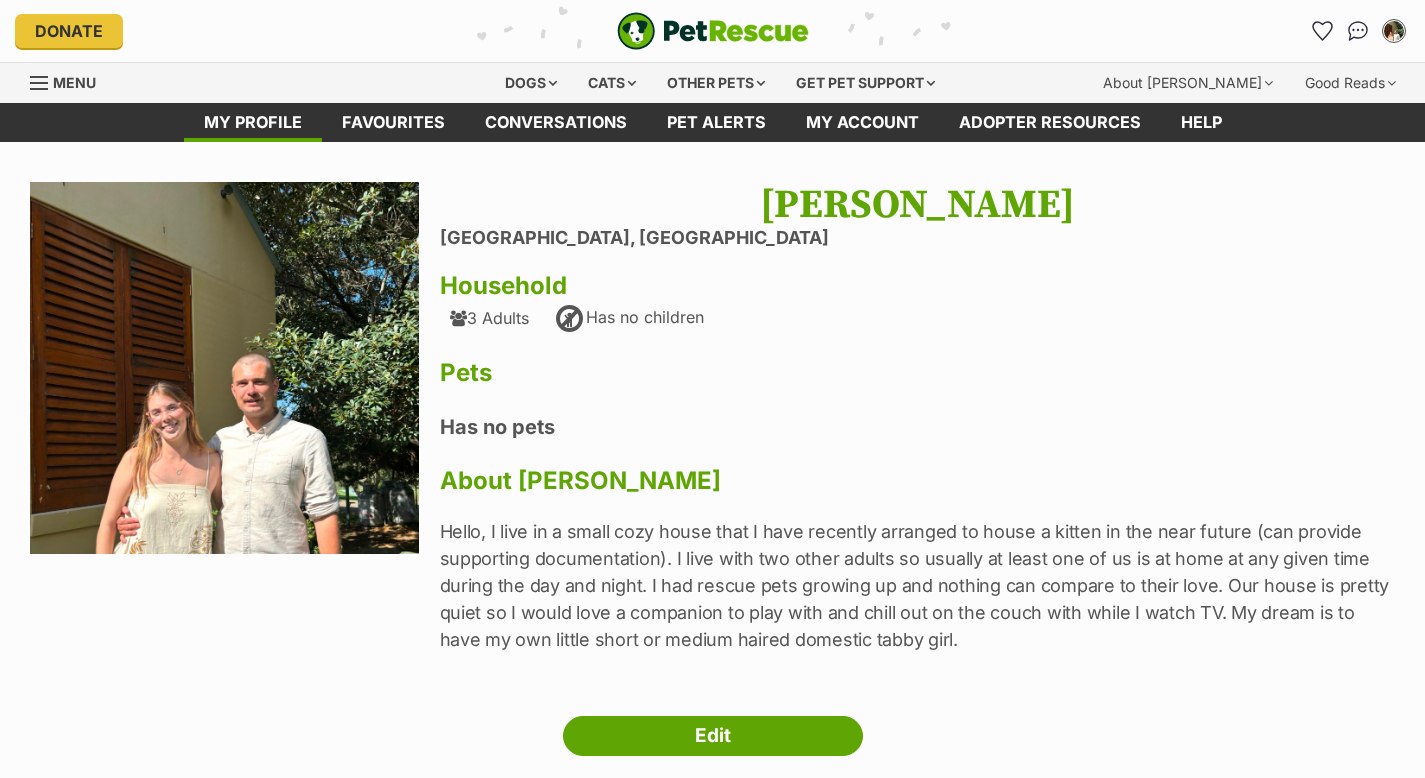 scroll, scrollTop: 165, scrollLeft: 0, axis: vertical 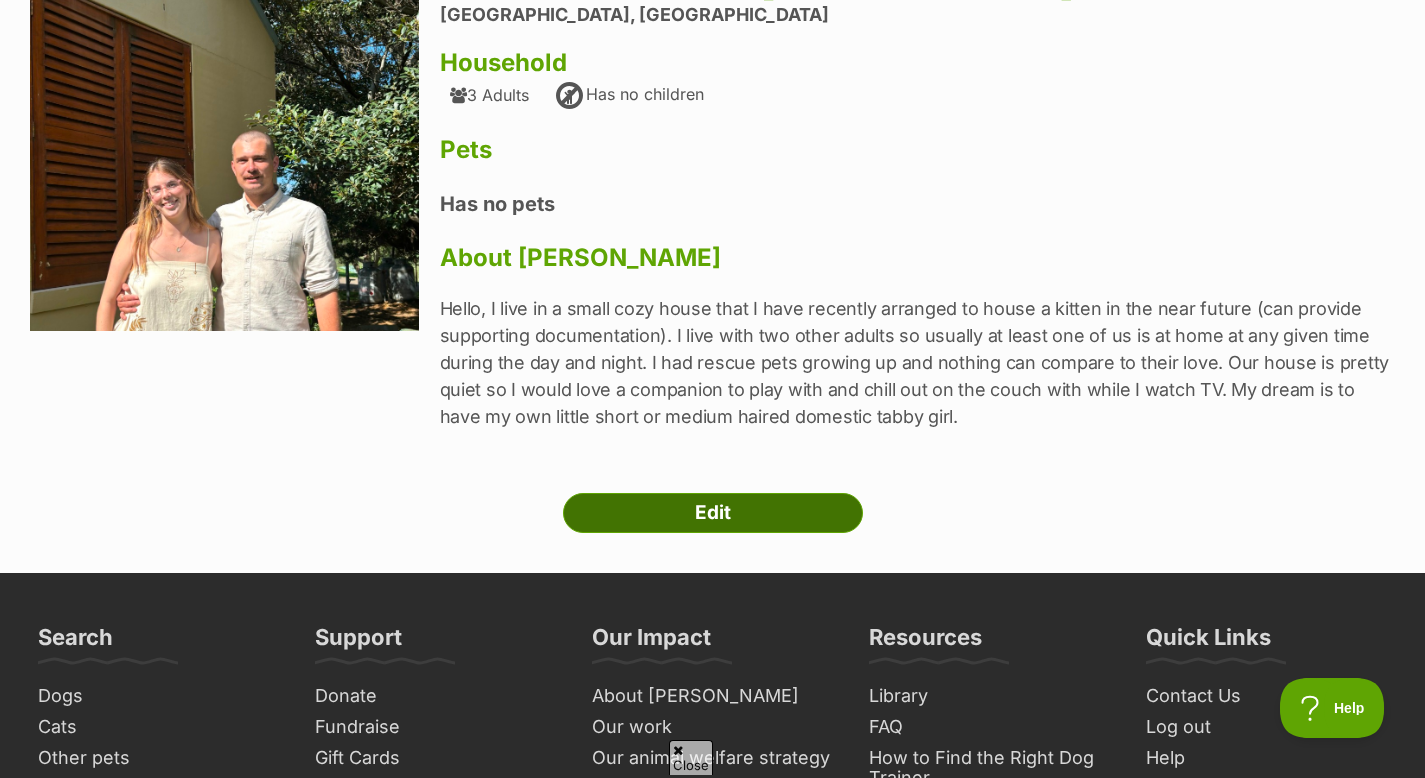 click on "Edit" at bounding box center [713, 513] 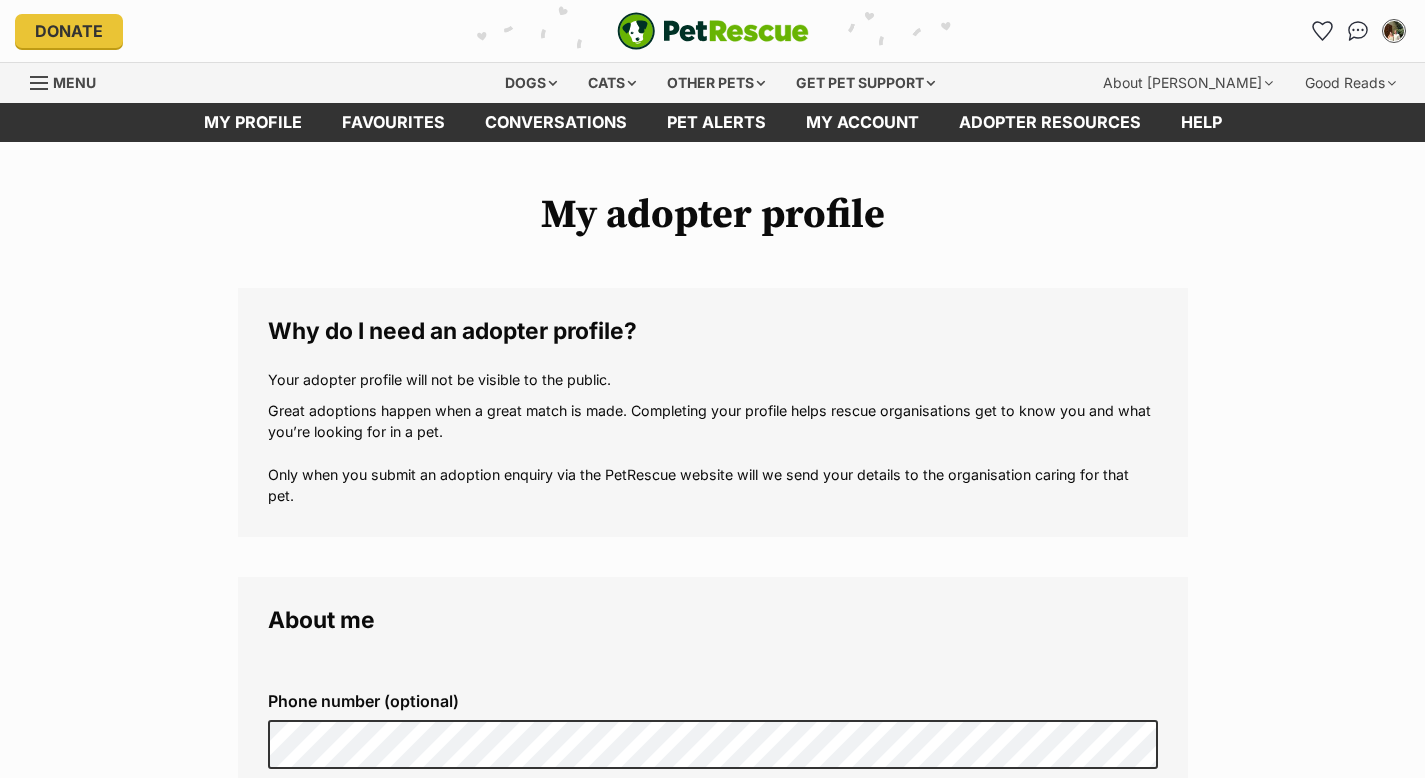 scroll, scrollTop: 0, scrollLeft: 0, axis: both 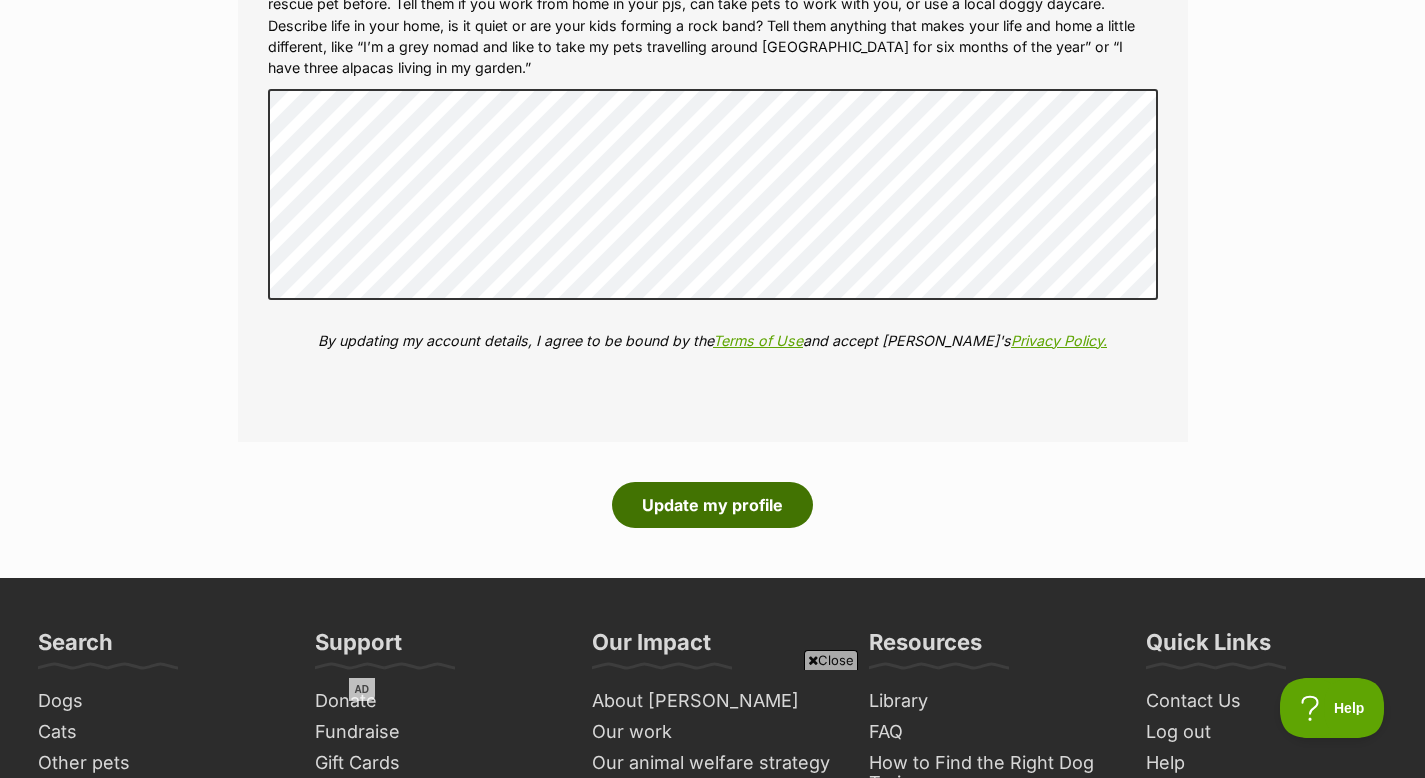click on "Update my profile" at bounding box center [712, 505] 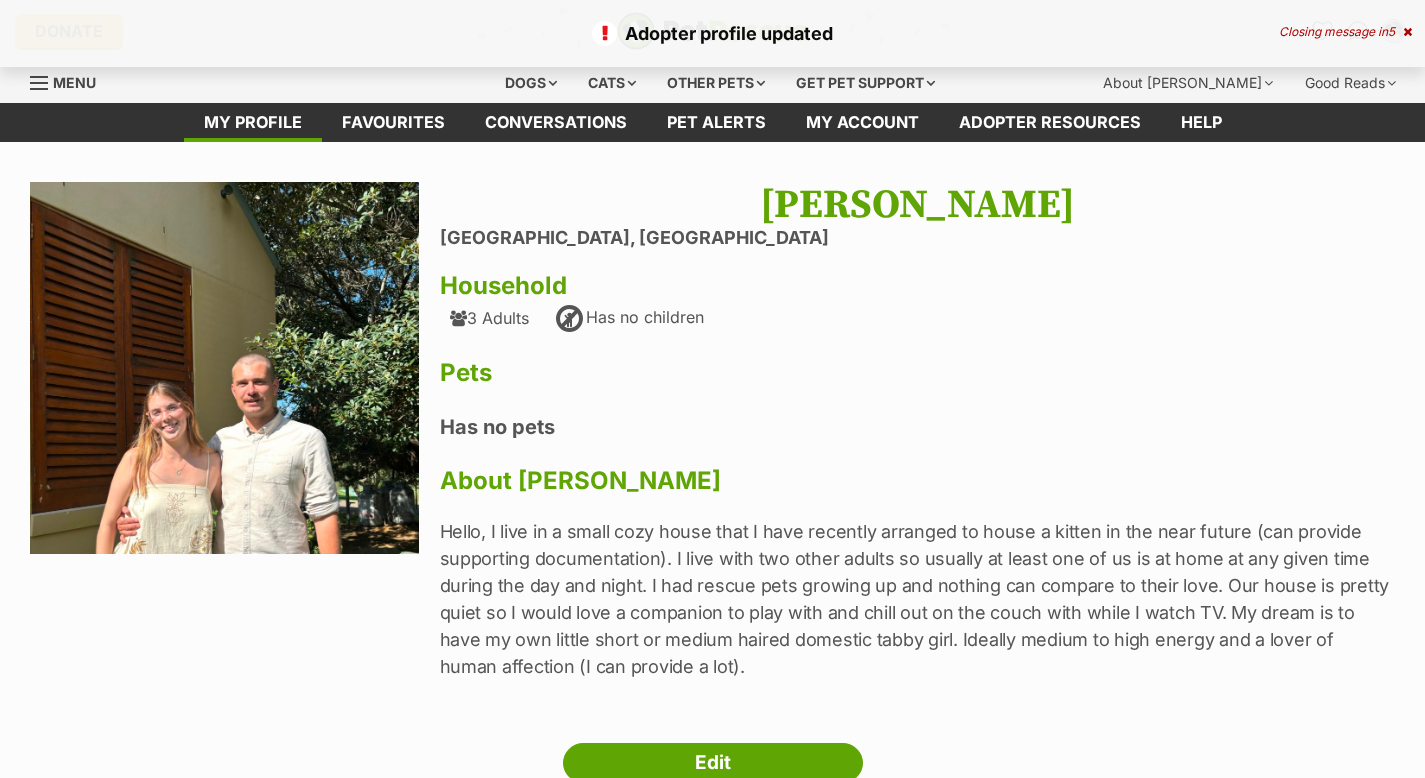 scroll, scrollTop: 0, scrollLeft: 0, axis: both 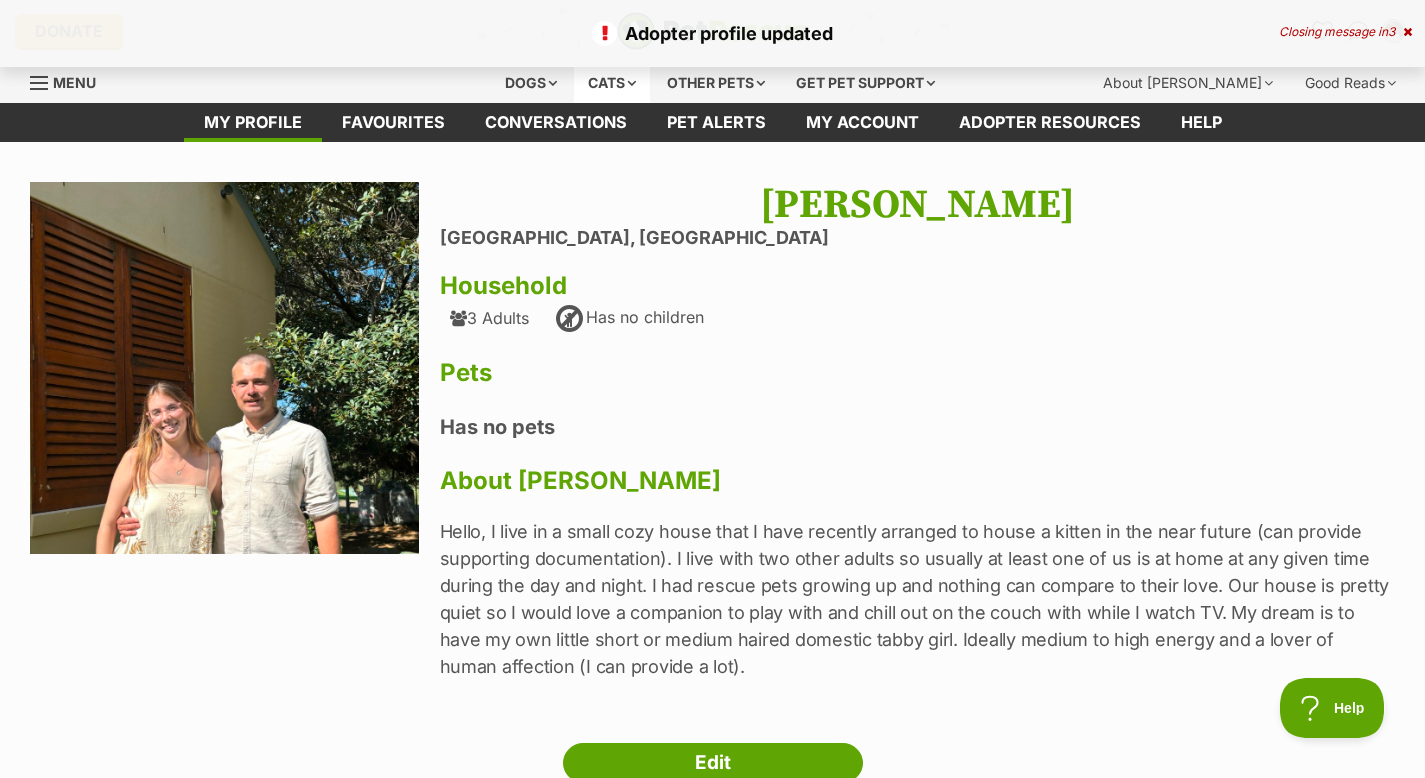 click on "Cats" at bounding box center [612, 83] 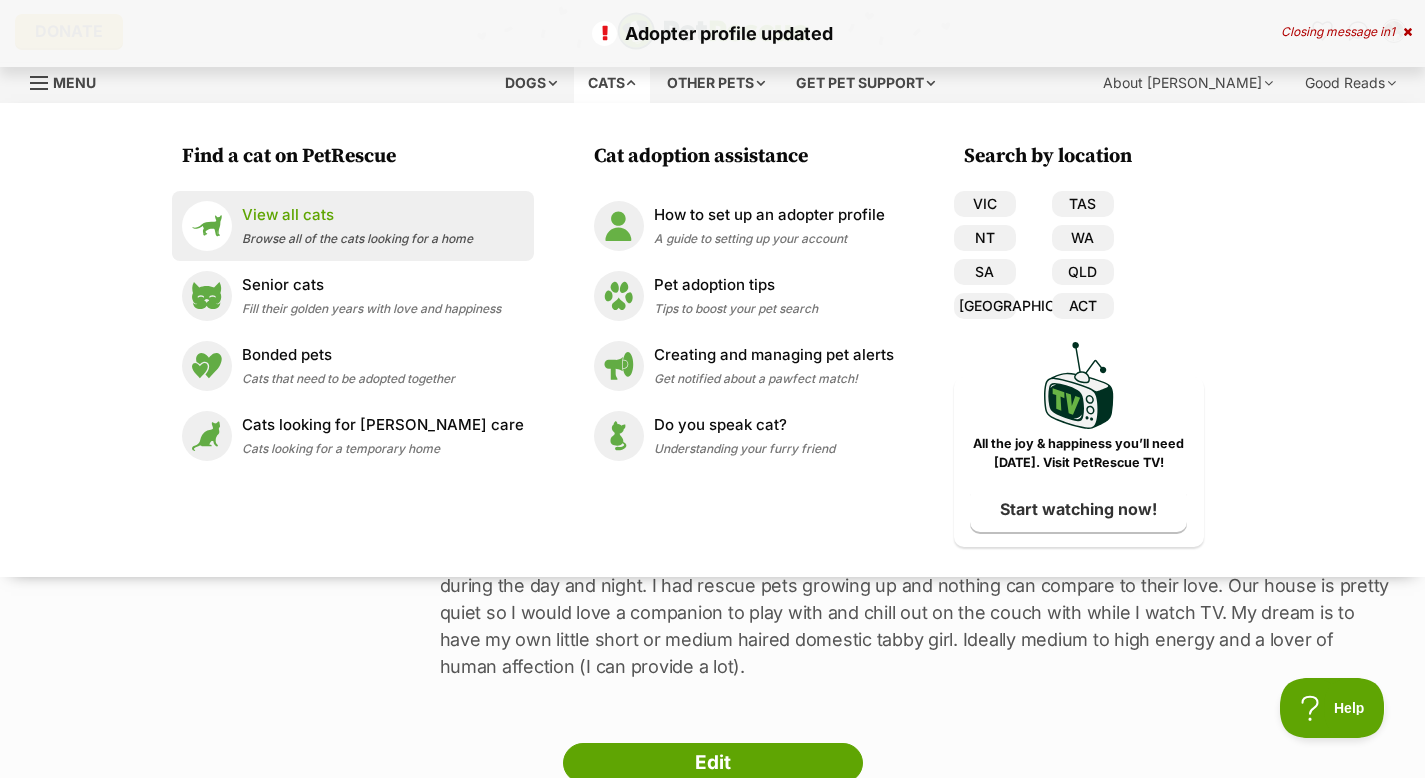 click on "View all cats" at bounding box center (357, 215) 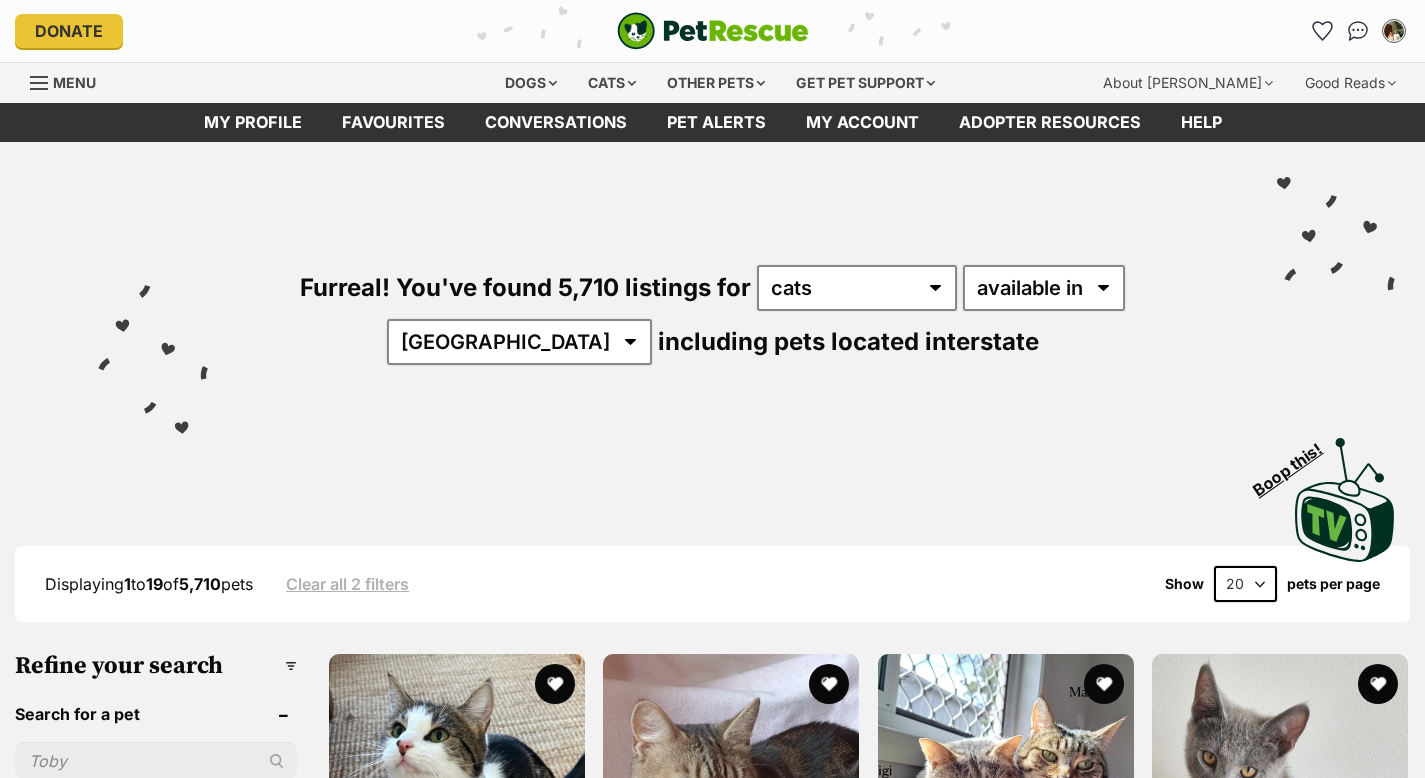 scroll, scrollTop: 0, scrollLeft: 0, axis: both 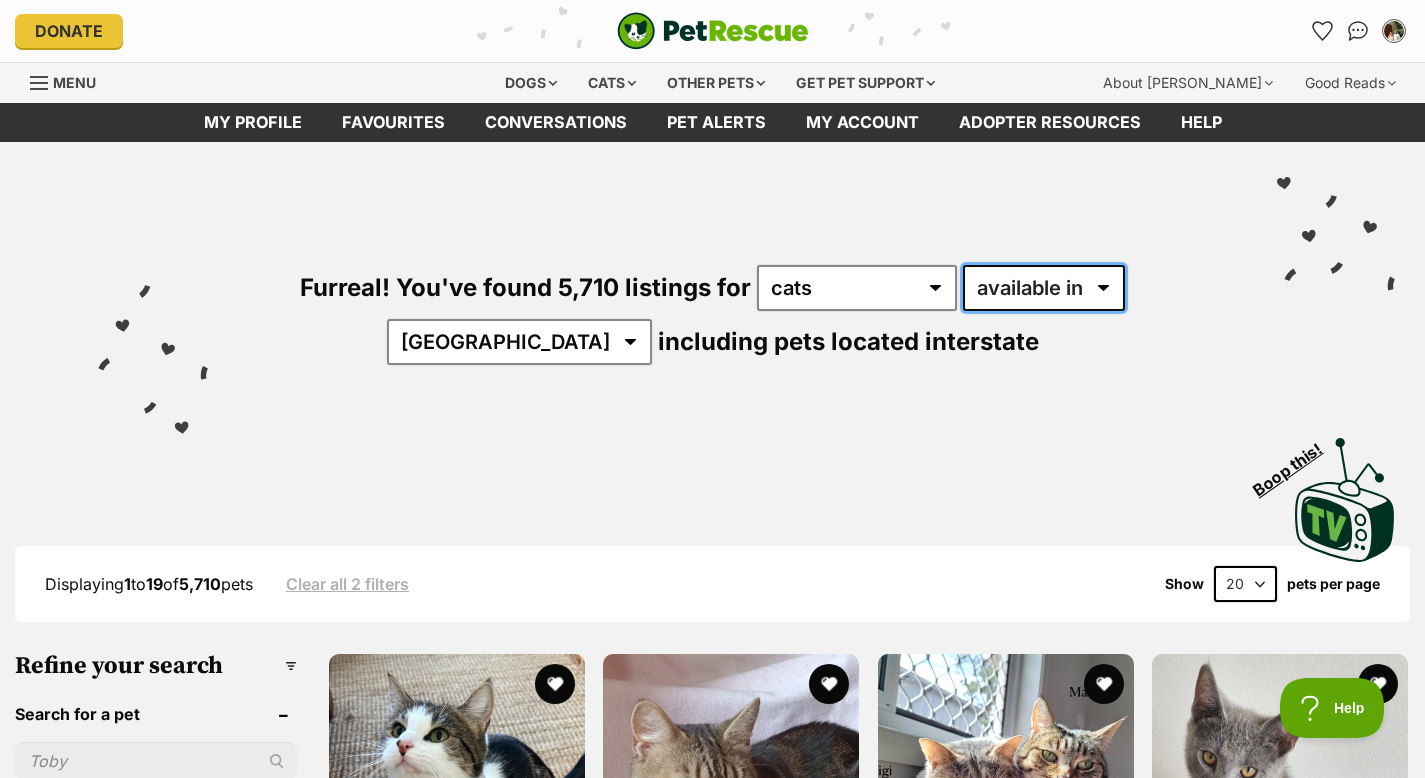 click on "available in
located in" at bounding box center [1044, 288] 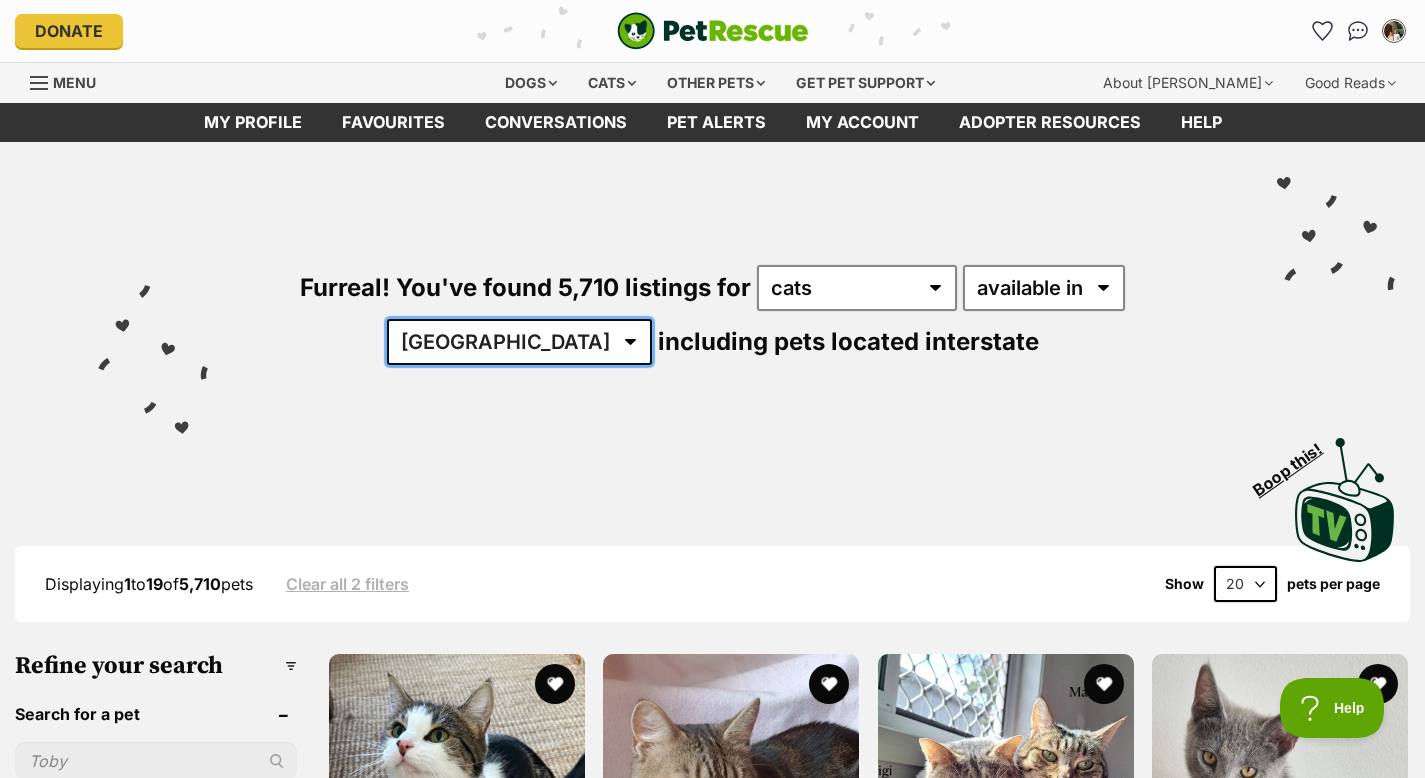 click on "Australia
ACT
NSW
NT
QLD
SA
TAS
VIC
WA" at bounding box center [519, 342] 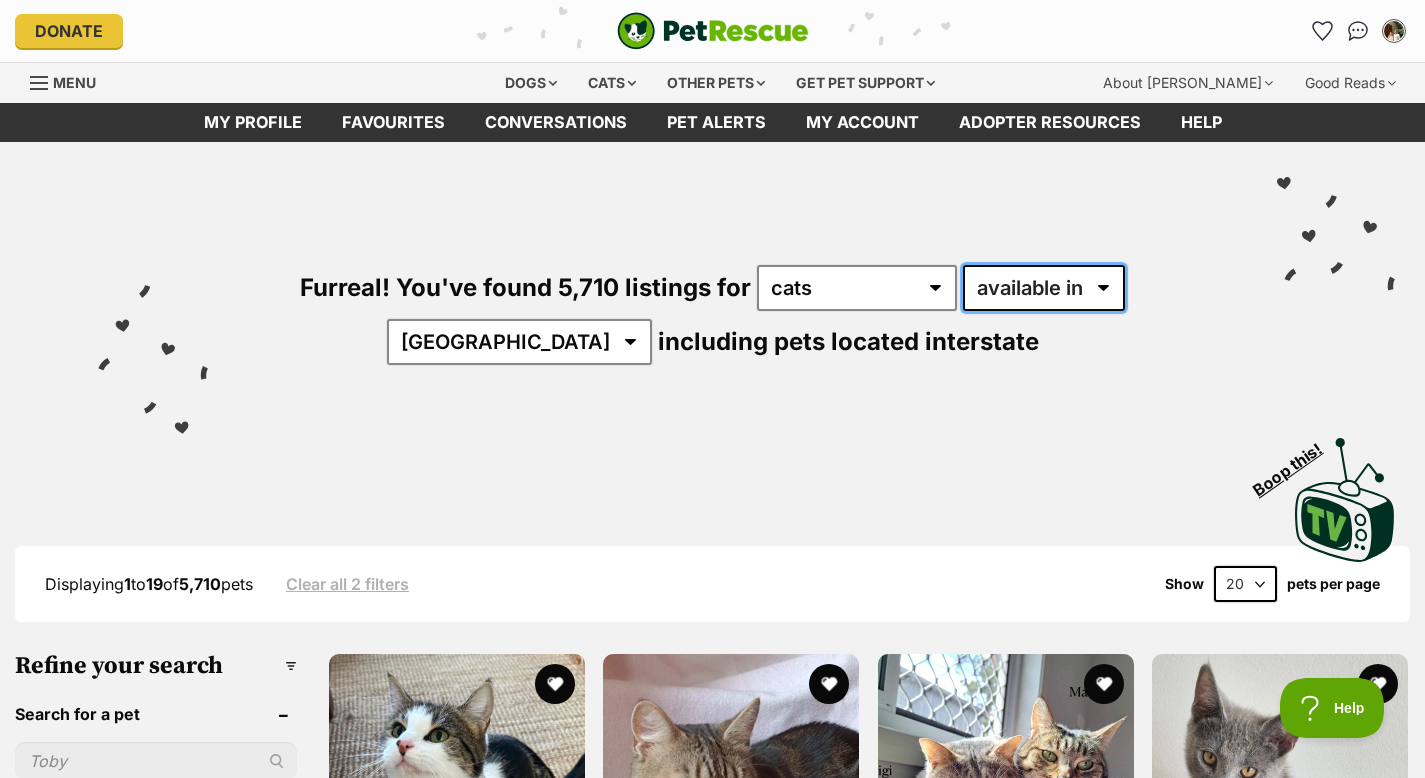 click on "available in
located in" at bounding box center [1044, 288] 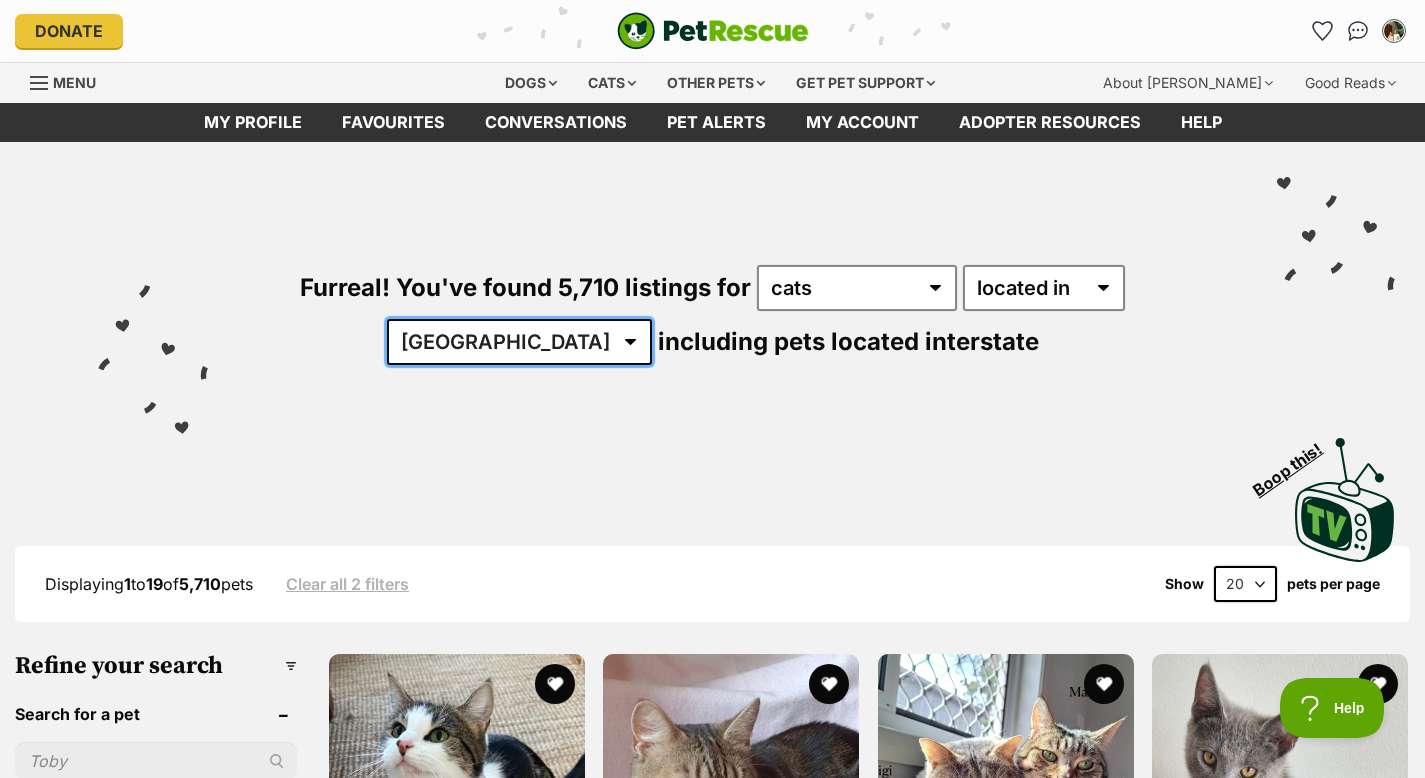 click on "Australia
ACT
NSW
NT
QLD
SA
TAS
VIC
WA" at bounding box center (519, 342) 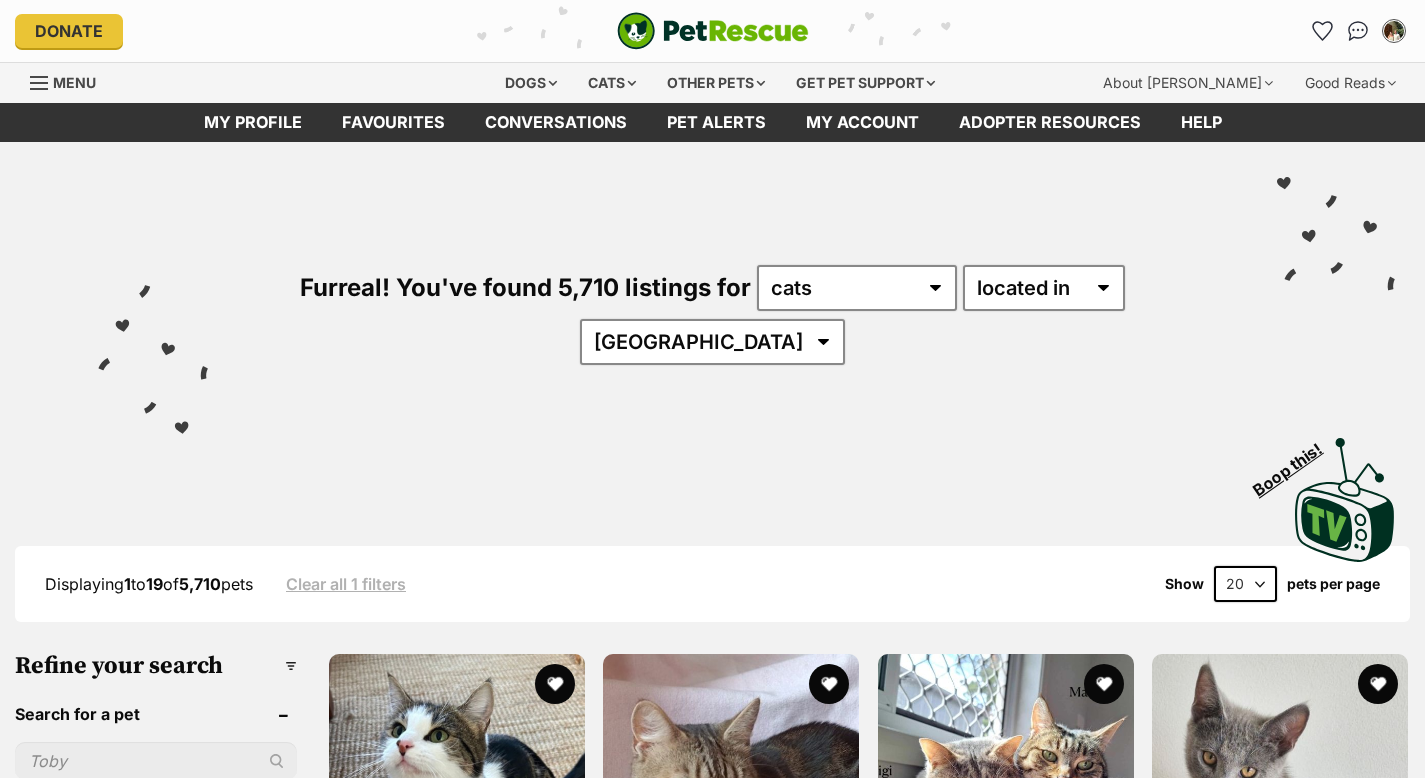 scroll, scrollTop: 0, scrollLeft: 0, axis: both 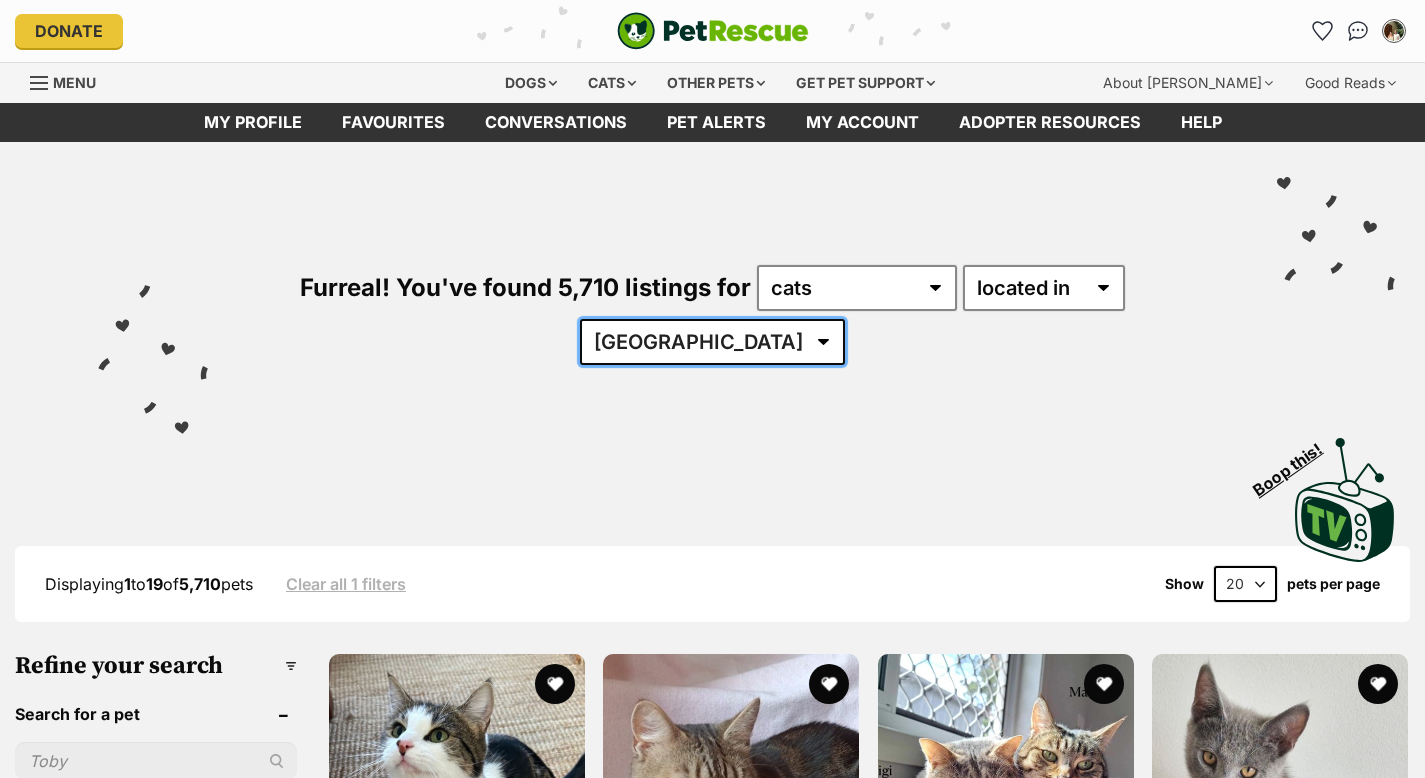 click on "[GEOGRAPHIC_DATA]
[GEOGRAPHIC_DATA]
[GEOGRAPHIC_DATA]
[GEOGRAPHIC_DATA]
[GEOGRAPHIC_DATA]
SA
[GEOGRAPHIC_DATA]
[GEOGRAPHIC_DATA]
[GEOGRAPHIC_DATA]" at bounding box center [712, 342] 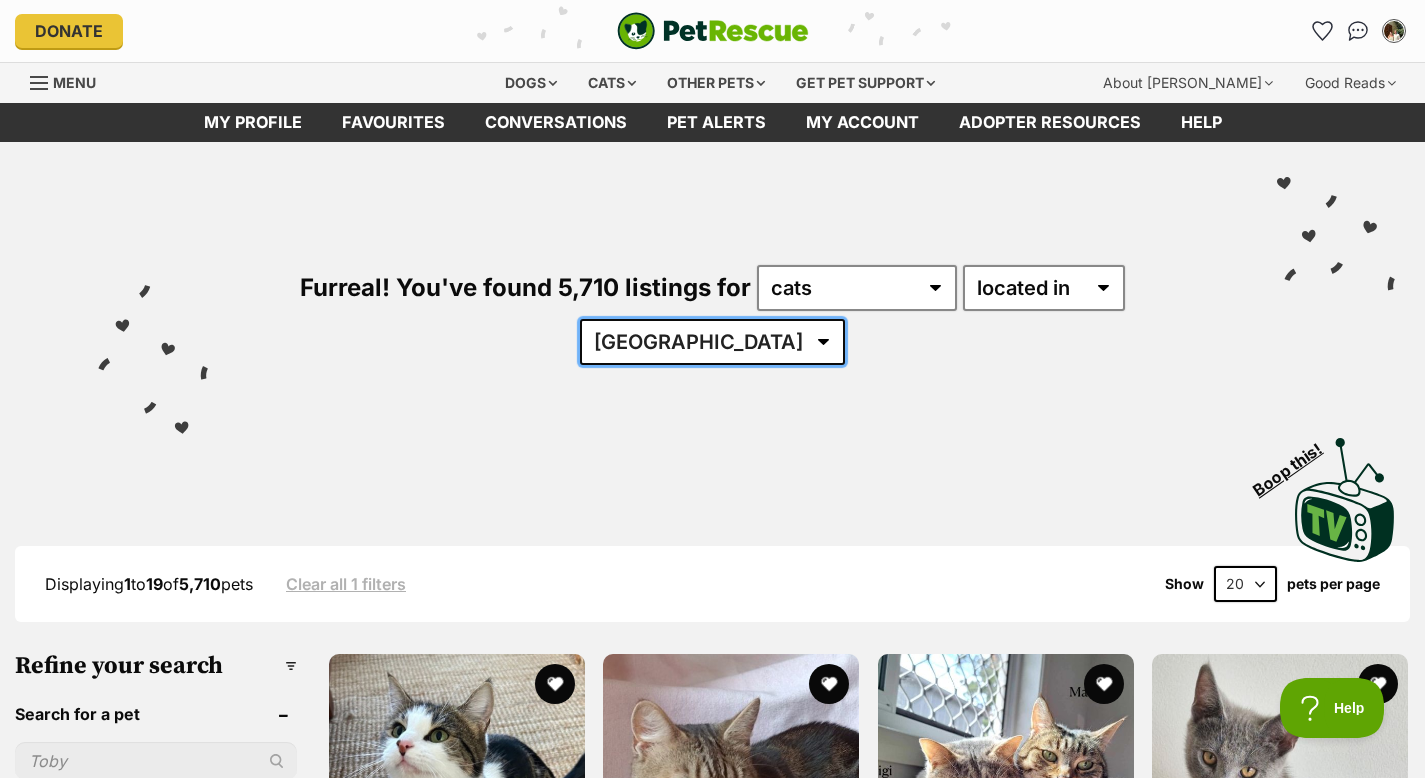select on "[GEOGRAPHIC_DATA]" 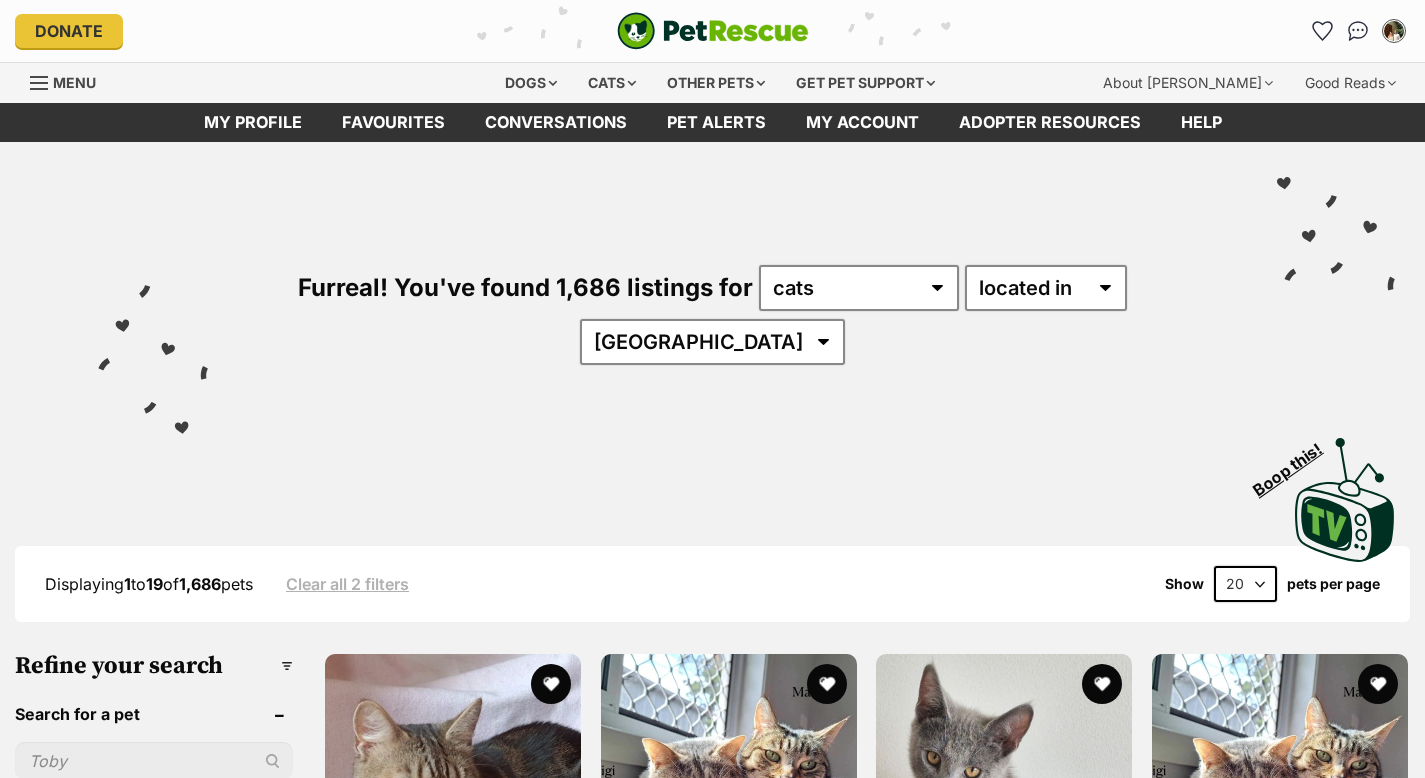 scroll, scrollTop: 0, scrollLeft: 0, axis: both 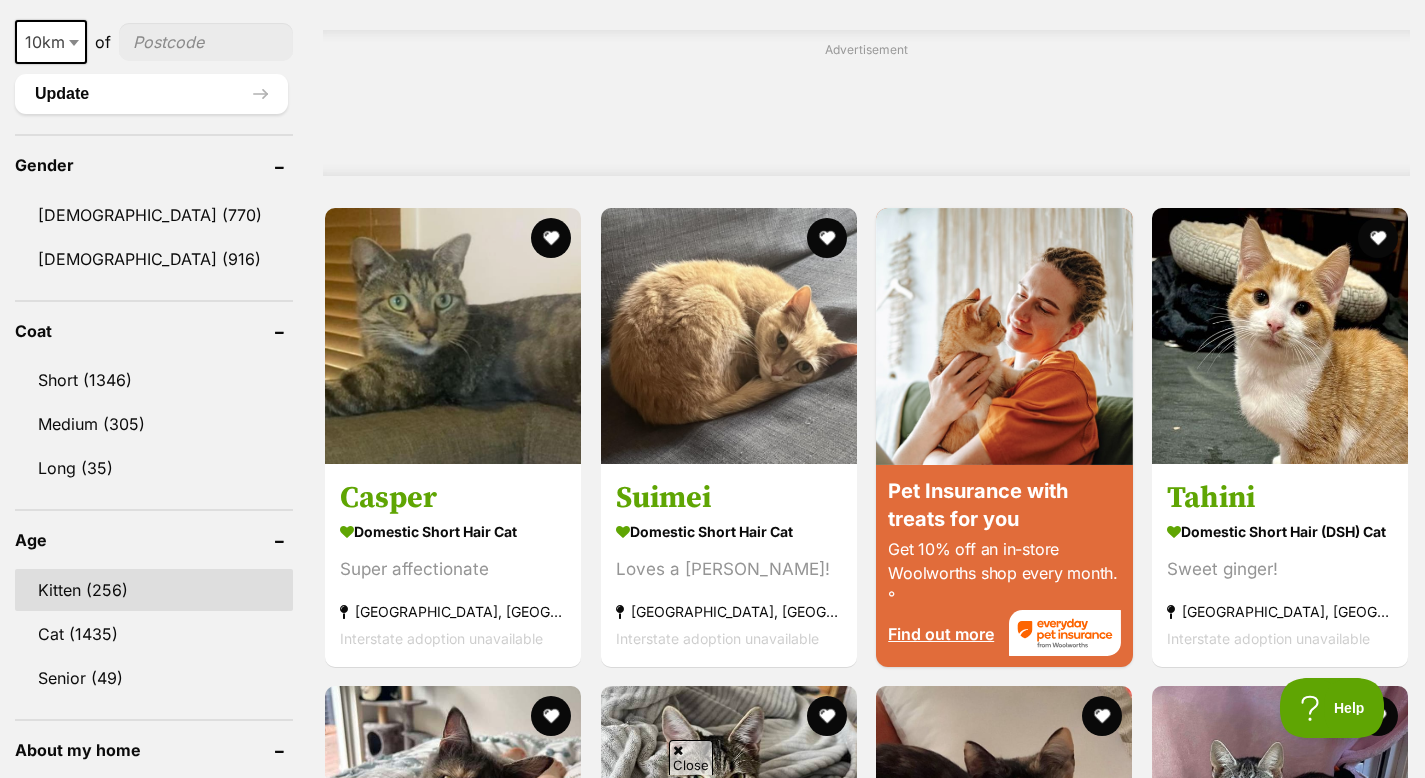 click on "Kitten (256)" at bounding box center (154, 590) 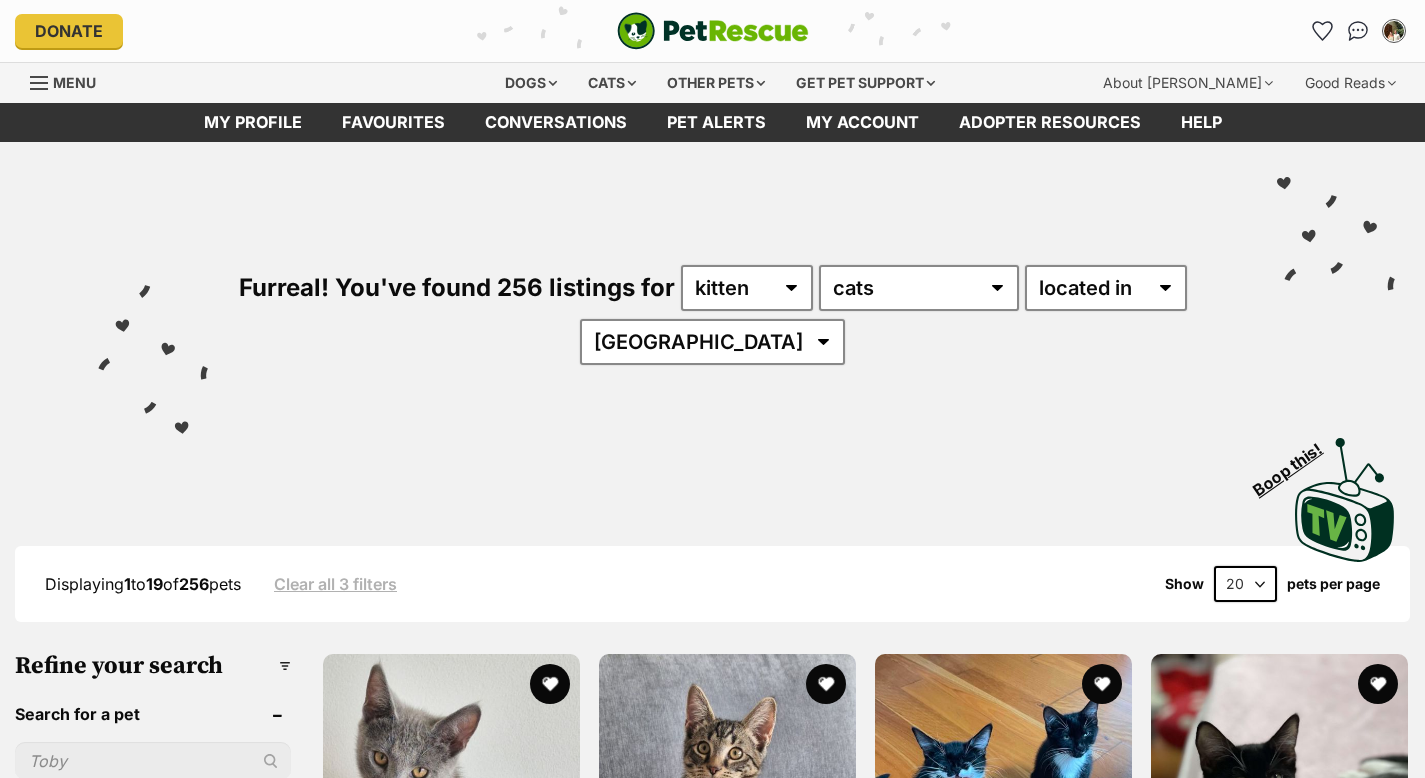 scroll, scrollTop: 0, scrollLeft: 0, axis: both 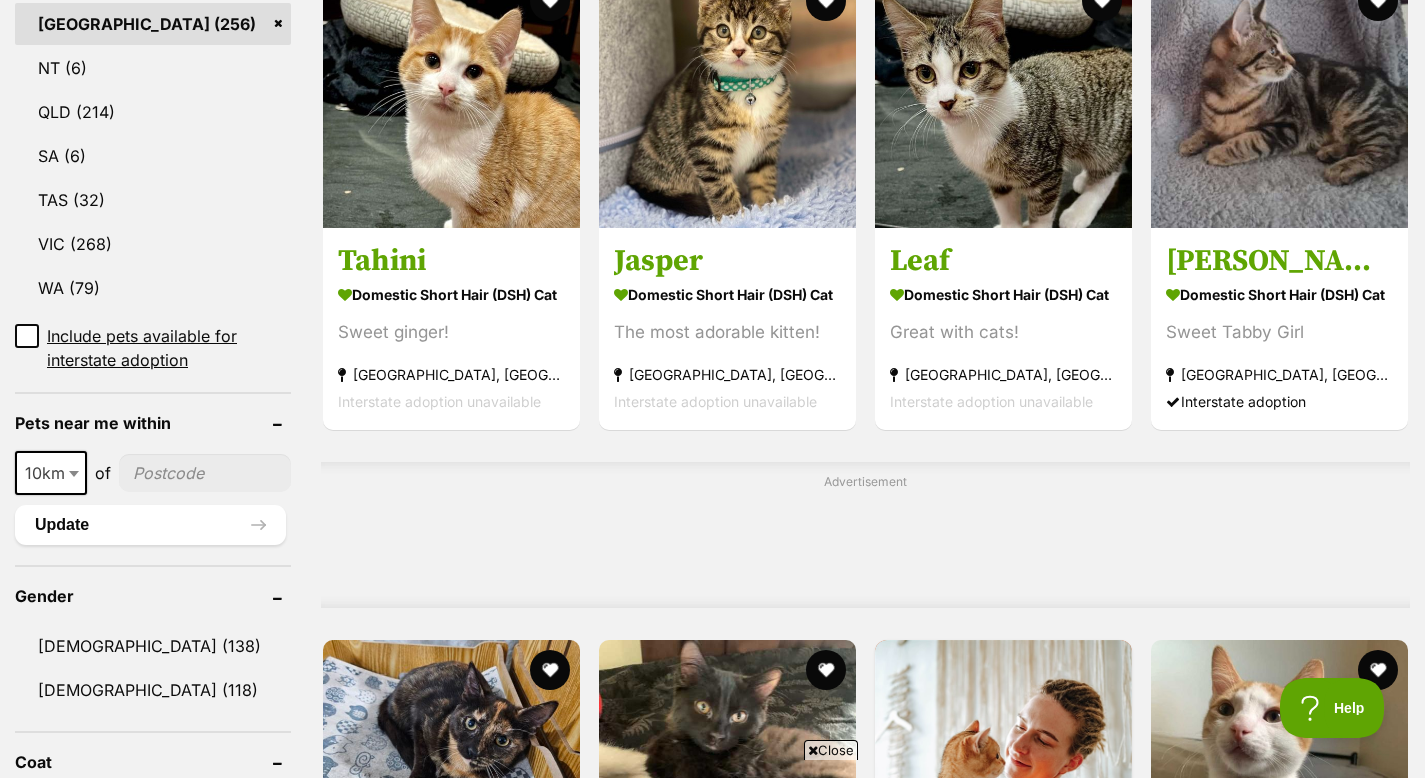 click at bounding box center [205, 473] 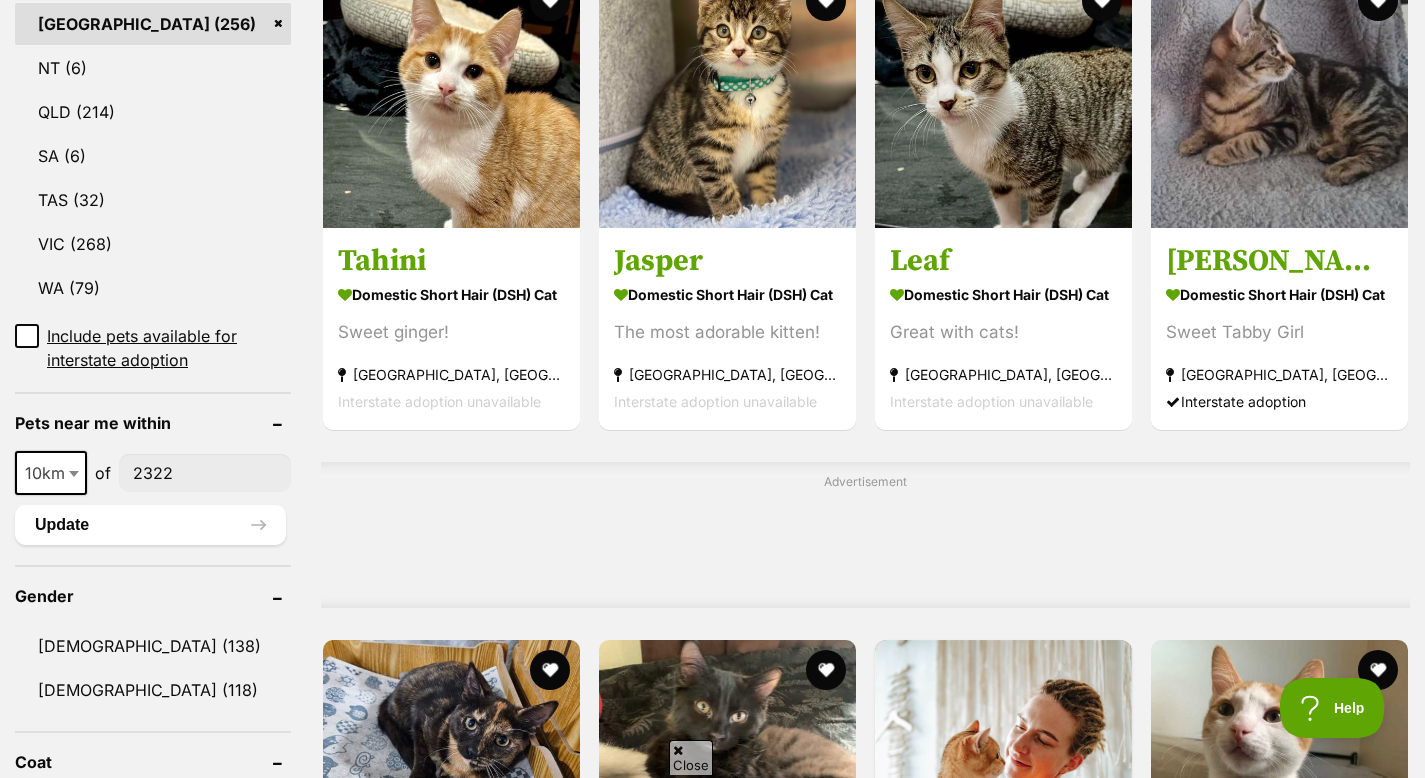 type on "2322" 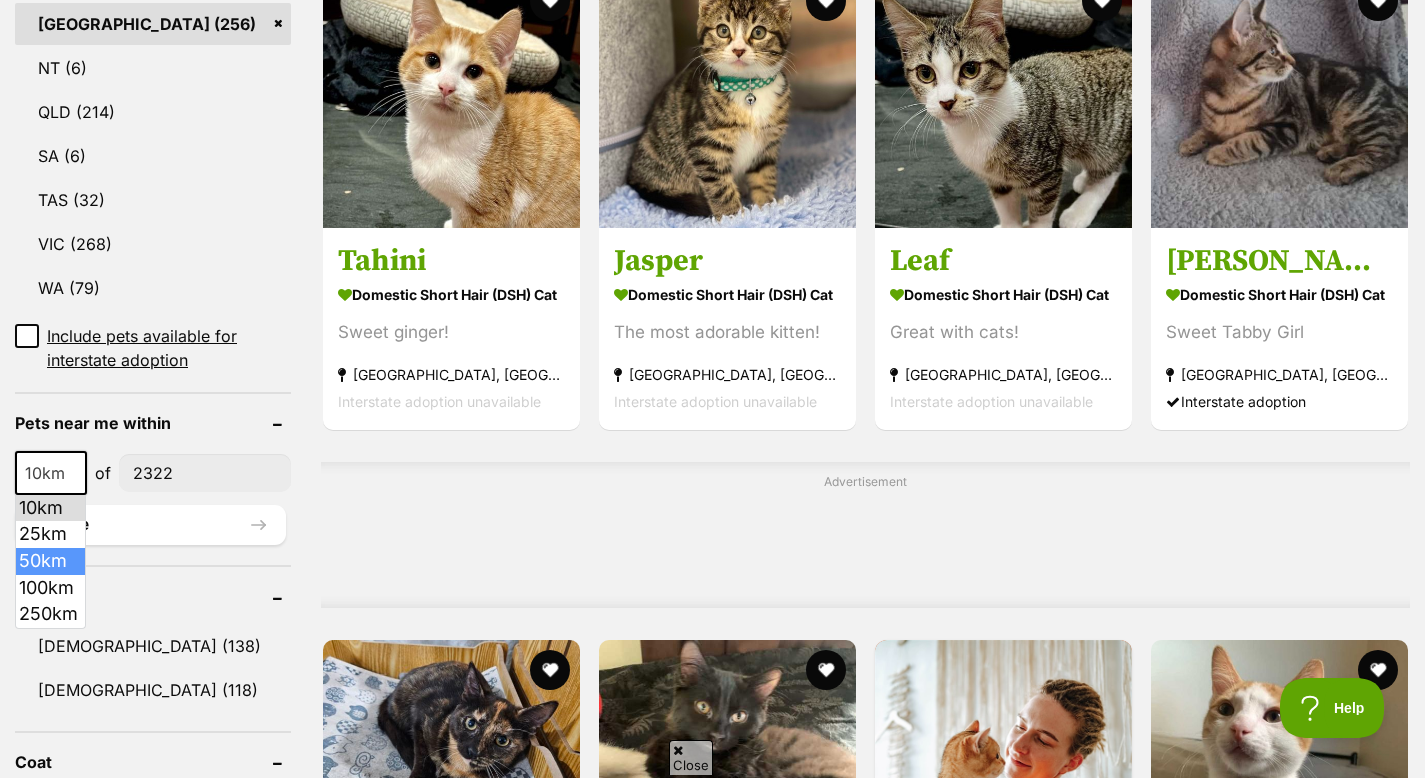 select on "50" 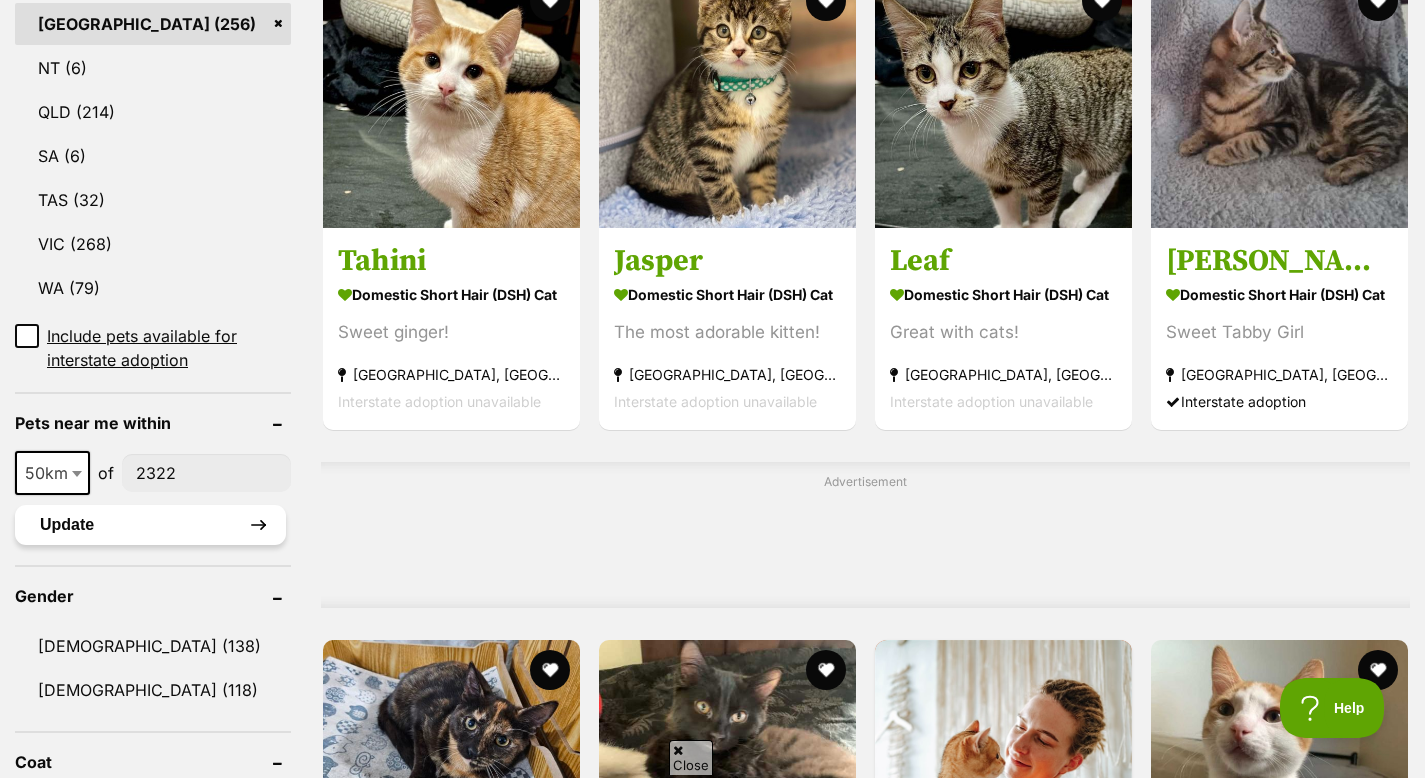 click on "Update" at bounding box center (150, 525) 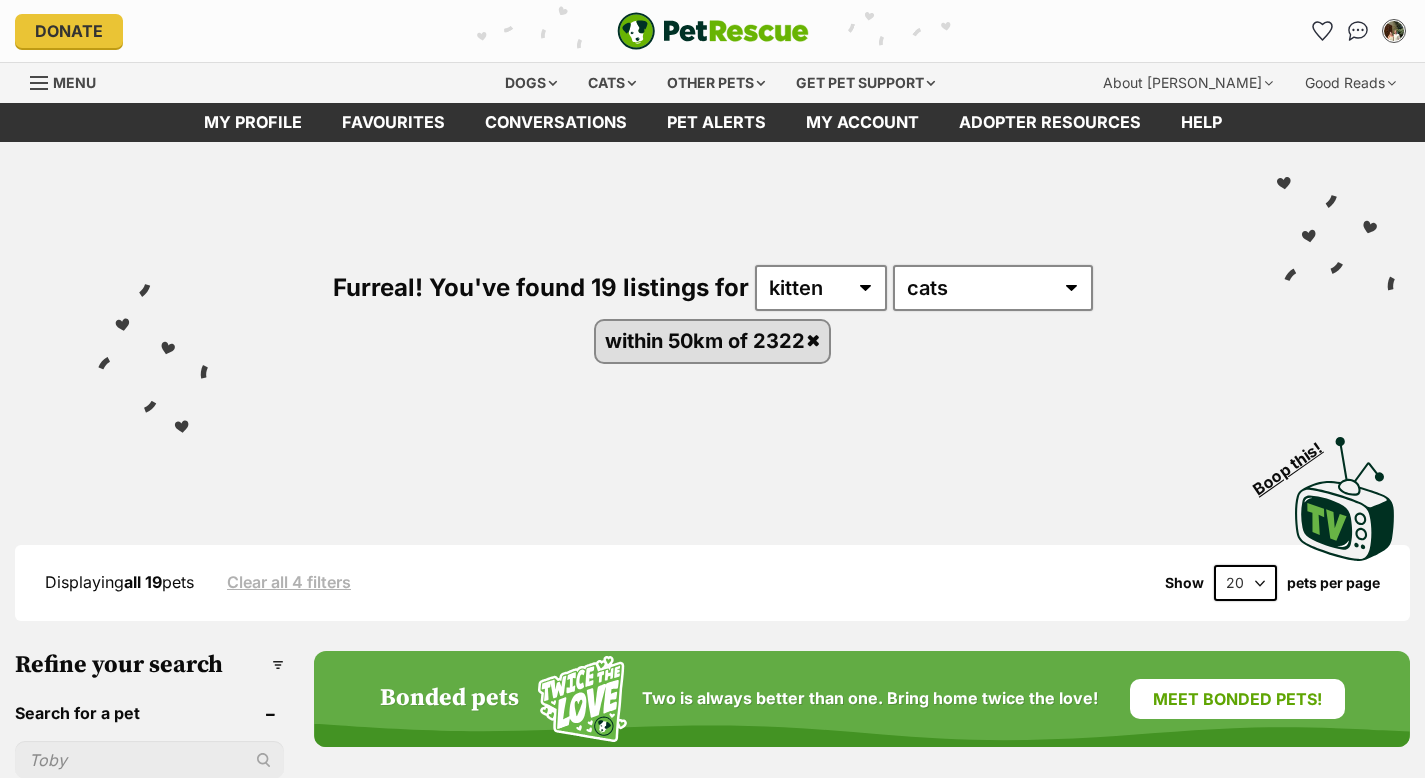 scroll, scrollTop: 0, scrollLeft: 0, axis: both 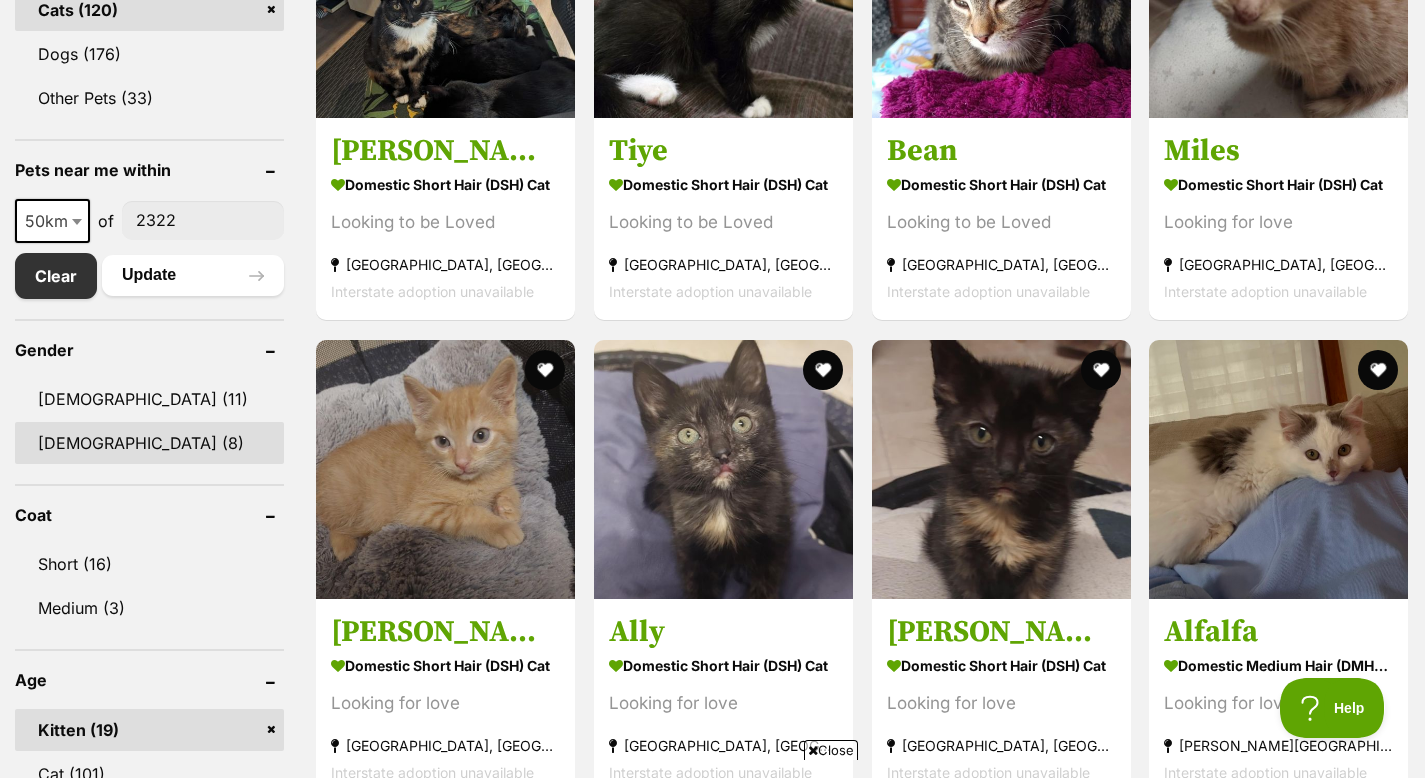 click on "Female (8)" at bounding box center [149, 443] 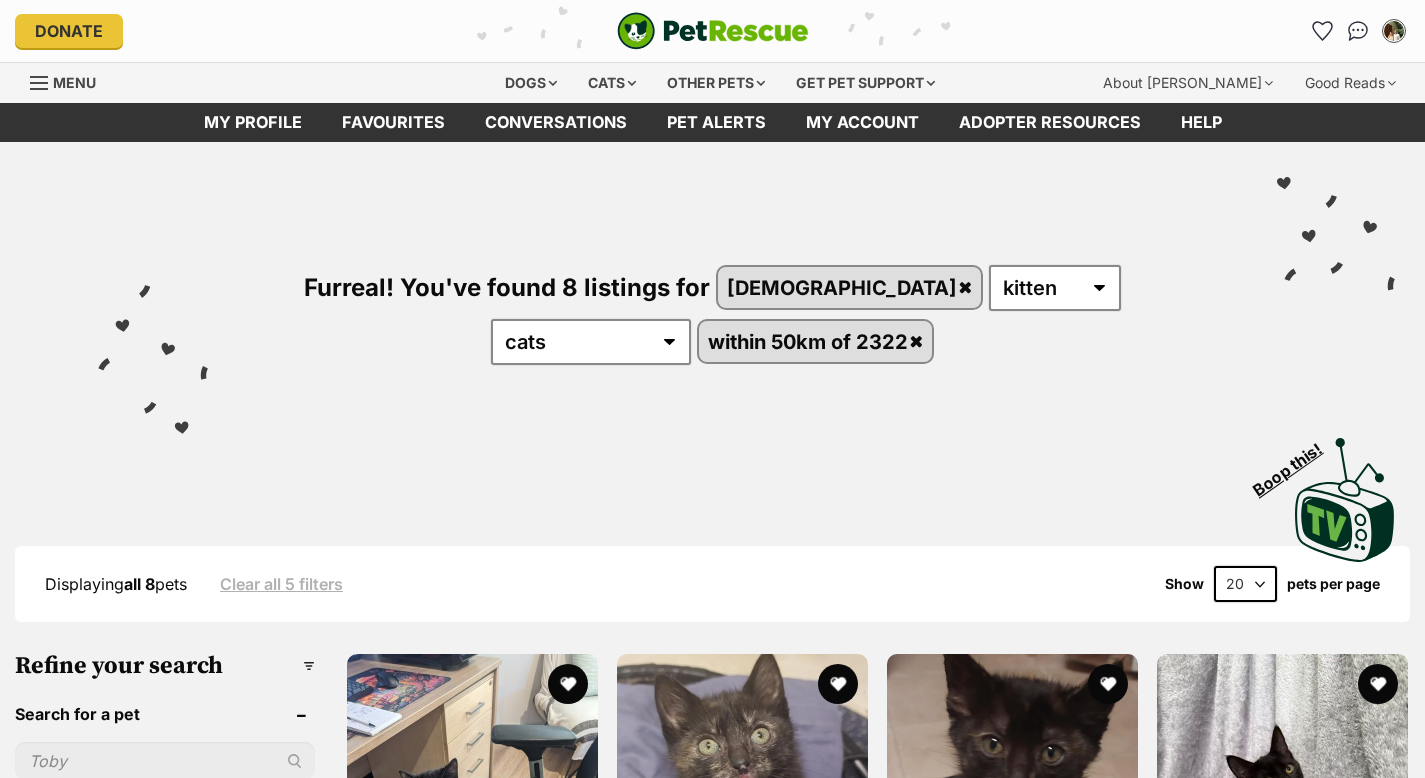 scroll, scrollTop: 0, scrollLeft: 0, axis: both 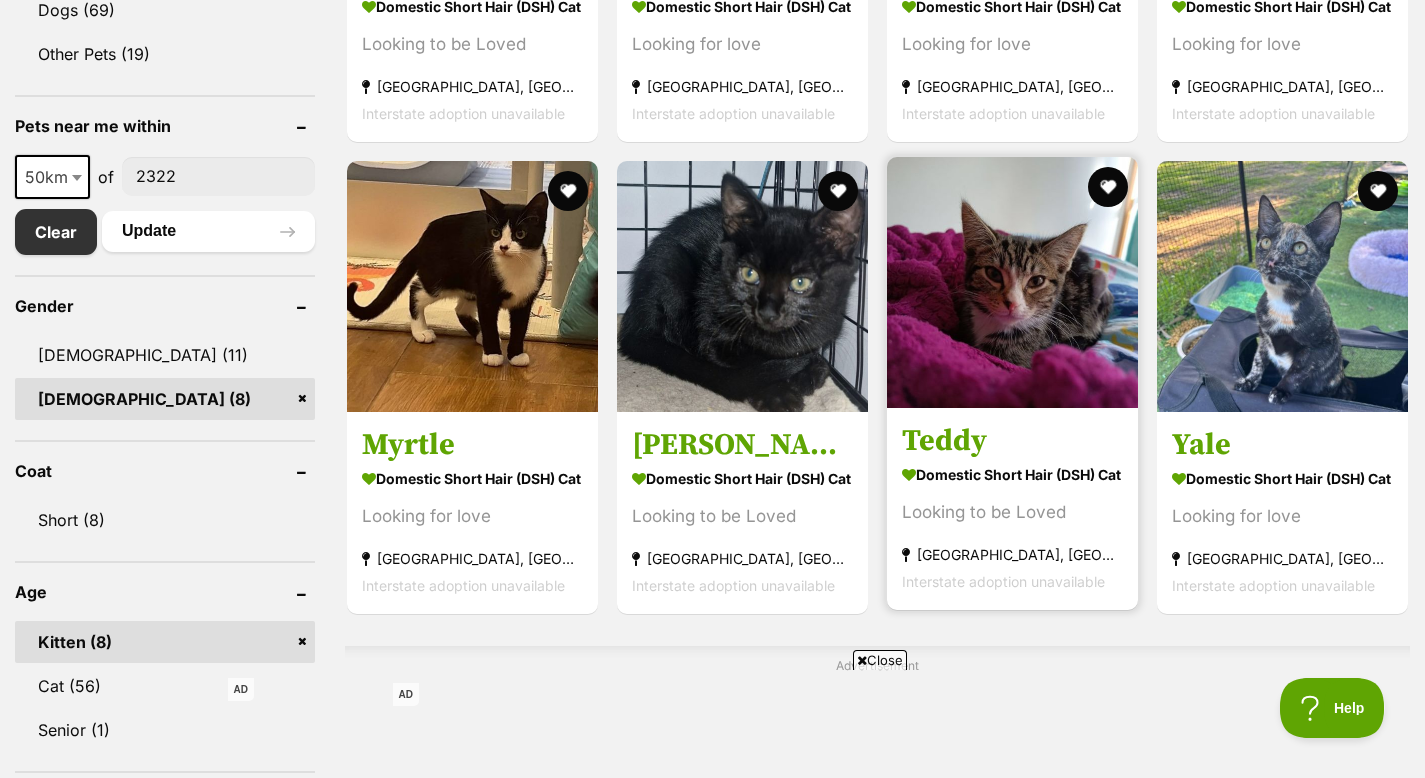 click on "Teddy" at bounding box center (1012, 441) 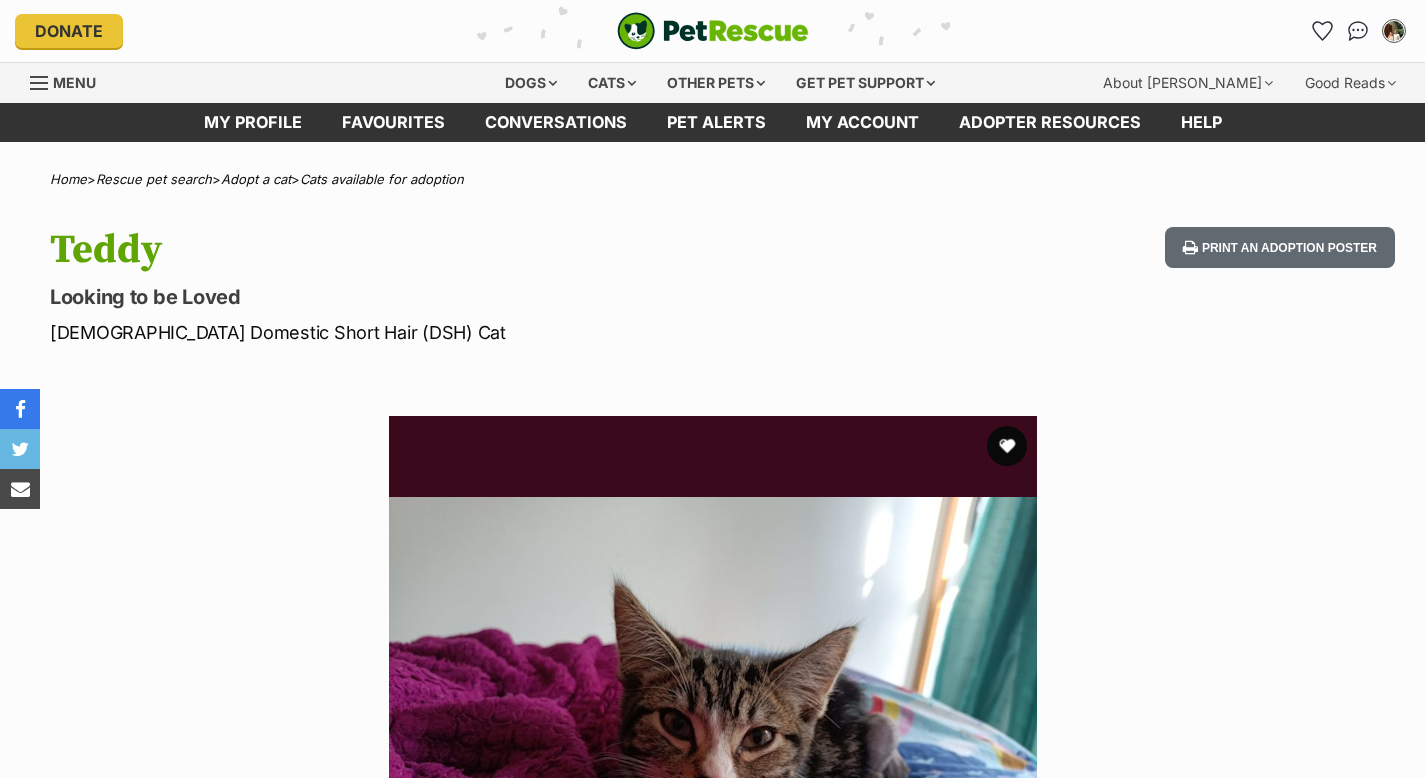 scroll, scrollTop: 0, scrollLeft: 0, axis: both 